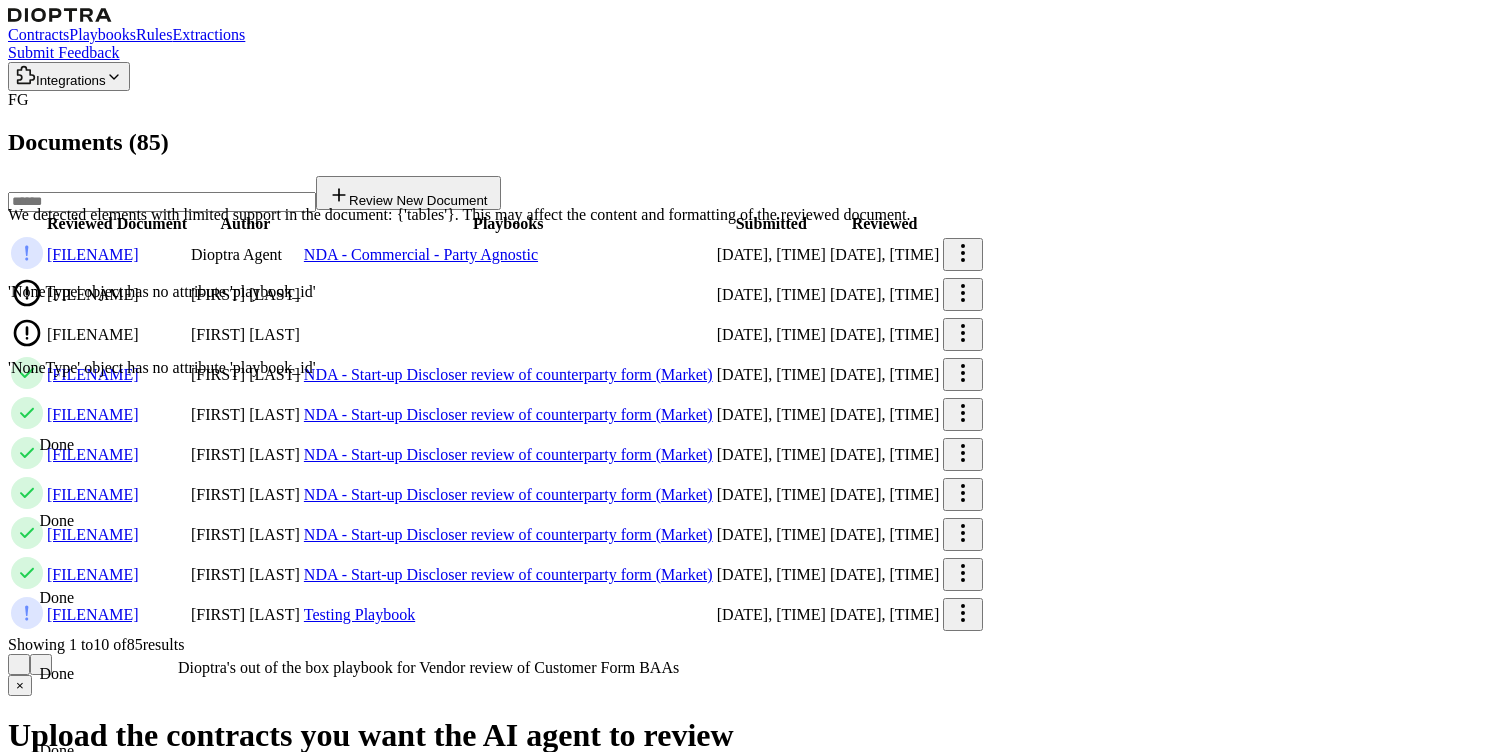 scroll, scrollTop: 0, scrollLeft: 0, axis: both 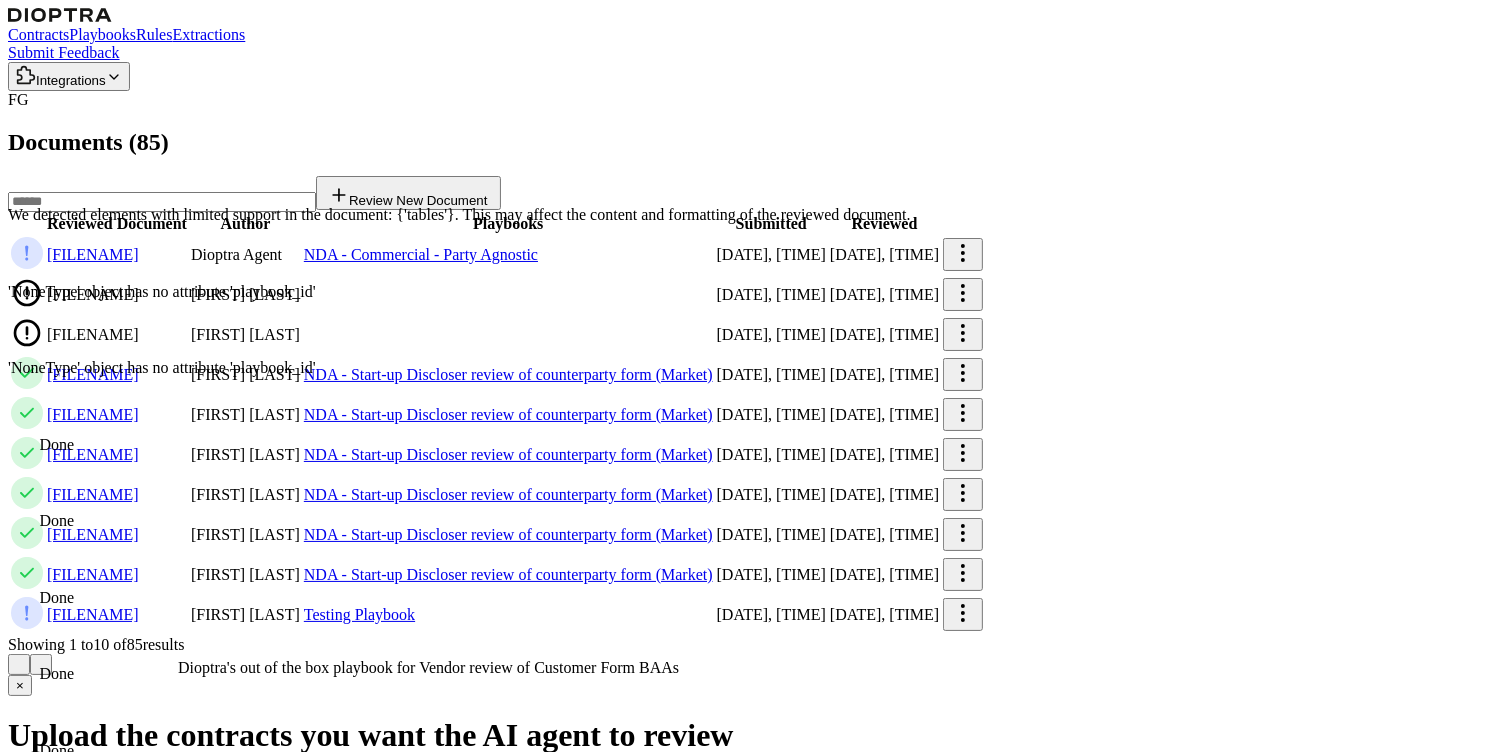 click on "× Upload the contracts you want the AI agent to review 1. Upload contracts Drag and drop documents here .DOCX  Max size of  25MB Add Files (Optional) Upload envelope documents or try it out with these sample contracts     HubSpot DPA     PSOhub DPA     Mutual NDA 1     Mutual NDA 2  2. Select playbooks Testing Playbook   View Test   View Dioptra Standard Form PB   View Testing Playbook   View Generic rule base for precedent matching (demo)   View My NDA M&A Playbook   View SaaS - Customer review of Vendor form (Market)   View SaaS - Vendor review of Customer form (Market)   View NDA - Start-up Discloser review of counterparty form (Market)   View BAA - Vendor review of Customer Form (Market) Dioptra's out of the box playbook for Vendor review of Customer Form BAAs   View PB From Precedent Demo   View NDA - Commercial - Party Agnostic   View Master Services Agreement - Vendor Favorable   View NDA M&A - Buyer Favorable (Managed by Dioptra)   View   View   View Interview MnA Playbook" at bounding box center (751, 1542) 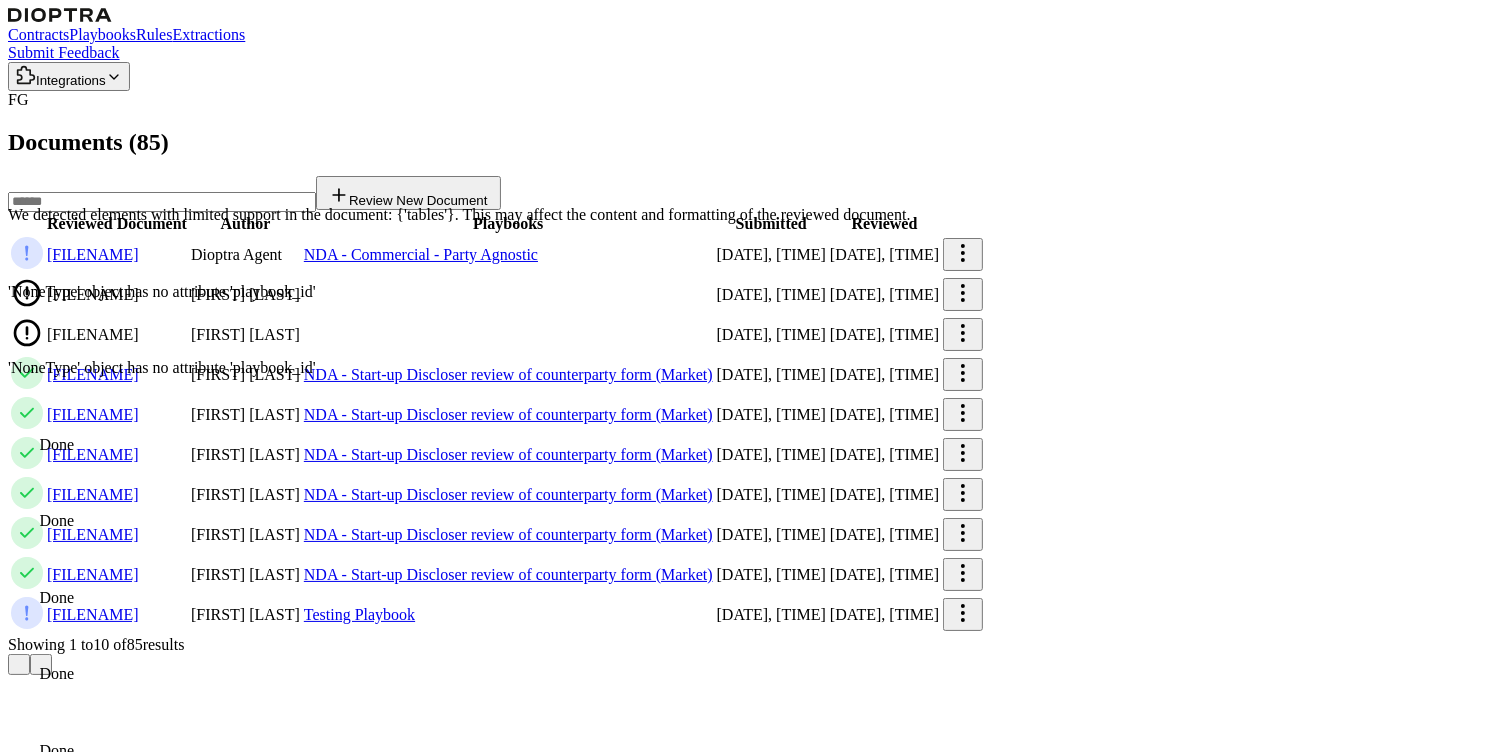 click on "Integrations" at bounding box center (71, 80) 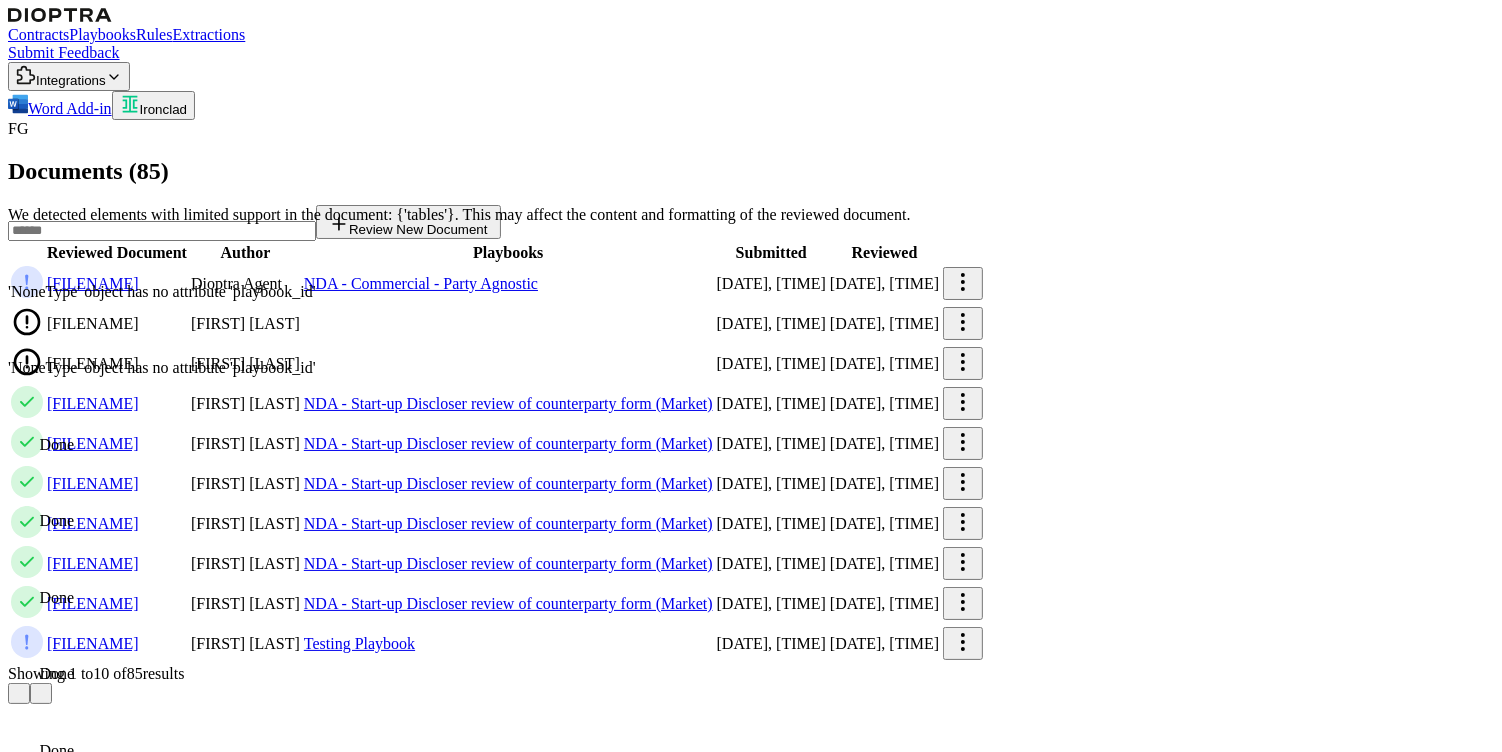 click on "Ironclad" at bounding box center (163, 109) 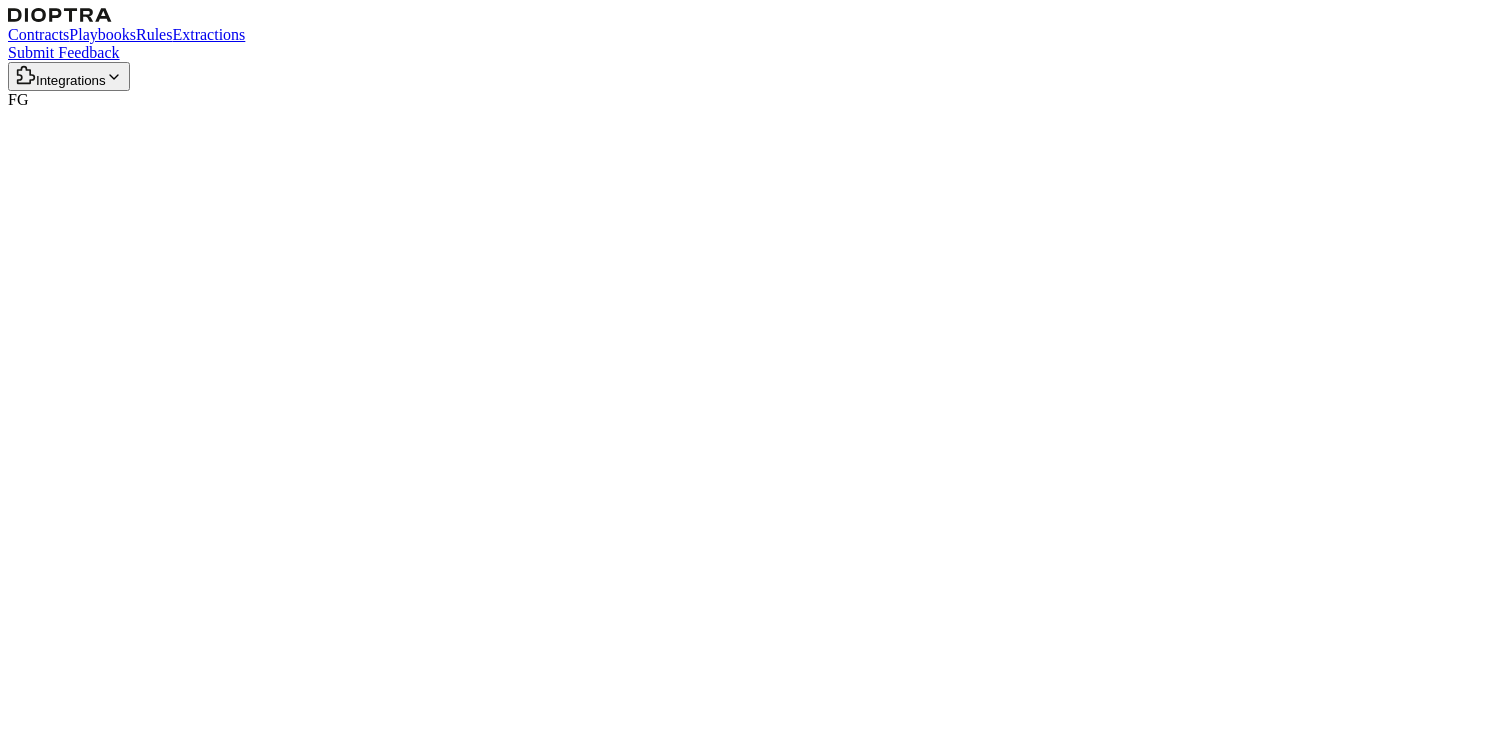 scroll, scrollTop: 0, scrollLeft: 0, axis: both 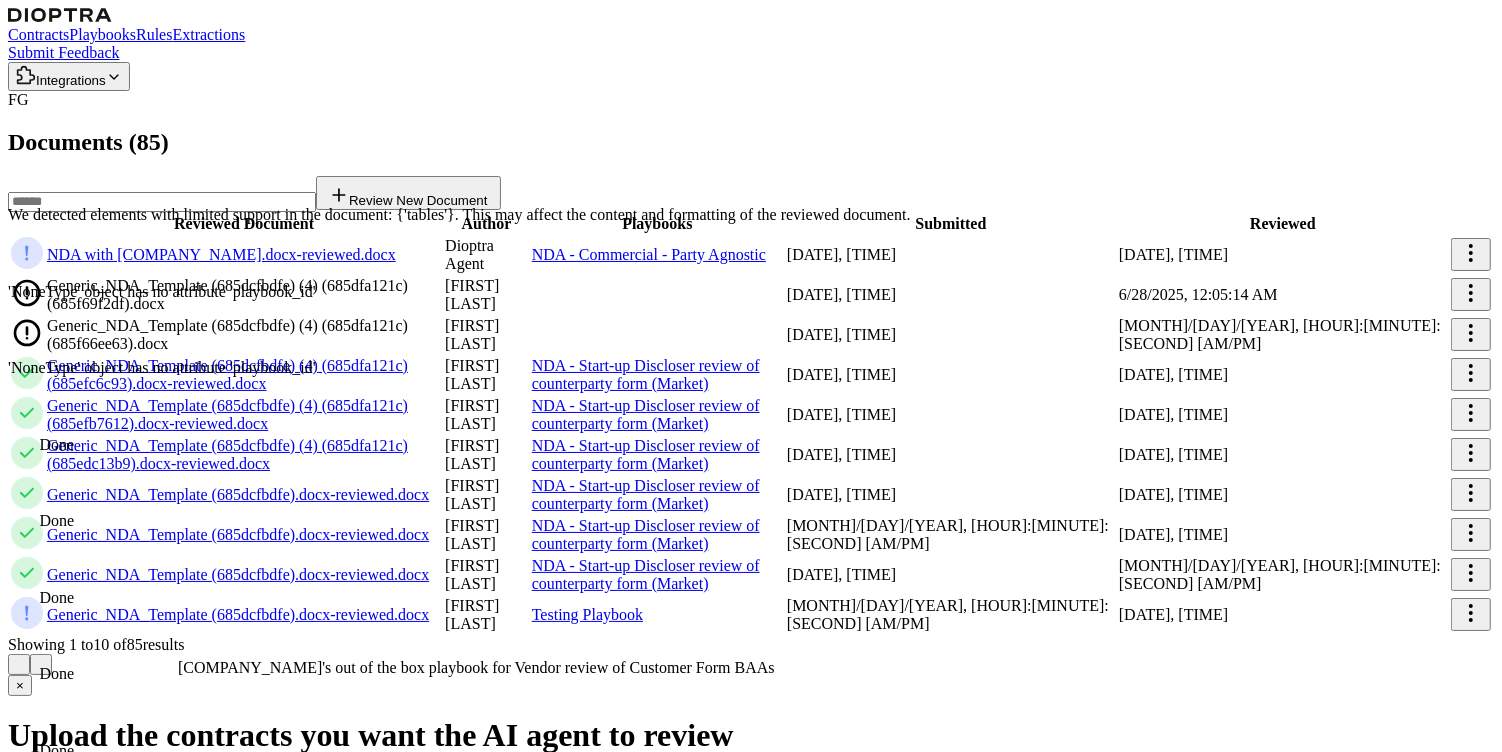 click on "× Upload the contracts you want the AI agent to review 1. Upload contracts Drag and drop documents here .DOCX  Max size of  25MB Add Files (Optional) Upload envelope documents or try it out with these sample contracts     HubSpot DPA     PSOhub DPA     Mutual NDA 1     Mutual NDA 2  2. Select playbooks Testing Playbook   View Test   View Dioptra Standard Form PB   View Testing Playbook   View Generic rule base for precedent matching (demo)   View My NDA M&A Playbook   View SaaS - Customer review of Vendor form (Market)   View SaaS - Vendor review of Customer form (Market)   View NDA - Start-up Discloser review of counterparty form (Market)   View BAA - Vendor review of Customer Form (Market) Dioptra's out of the box playbook for Vendor review of Customer Form BAAs   View PB From Precedent Demo   View NDA - Commercial - Party Agnostic   View Master Services Agreement - Vendor Favorable   View NDA M&A - Buyer Favorable (Managed by Dioptra)   View   View   View Interview MnA Playbook" at bounding box center [751, 1542] 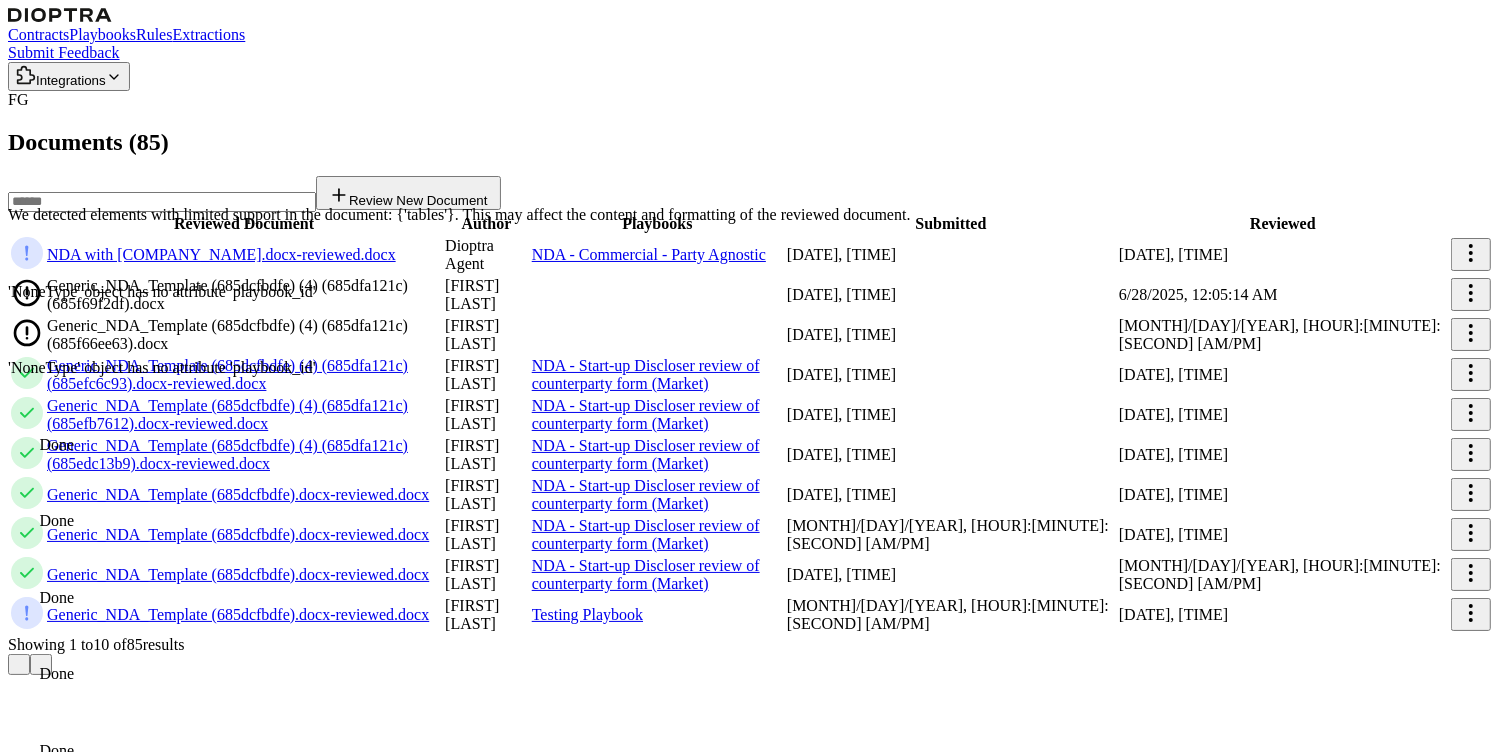 click on "Integrations" at bounding box center (71, 80) 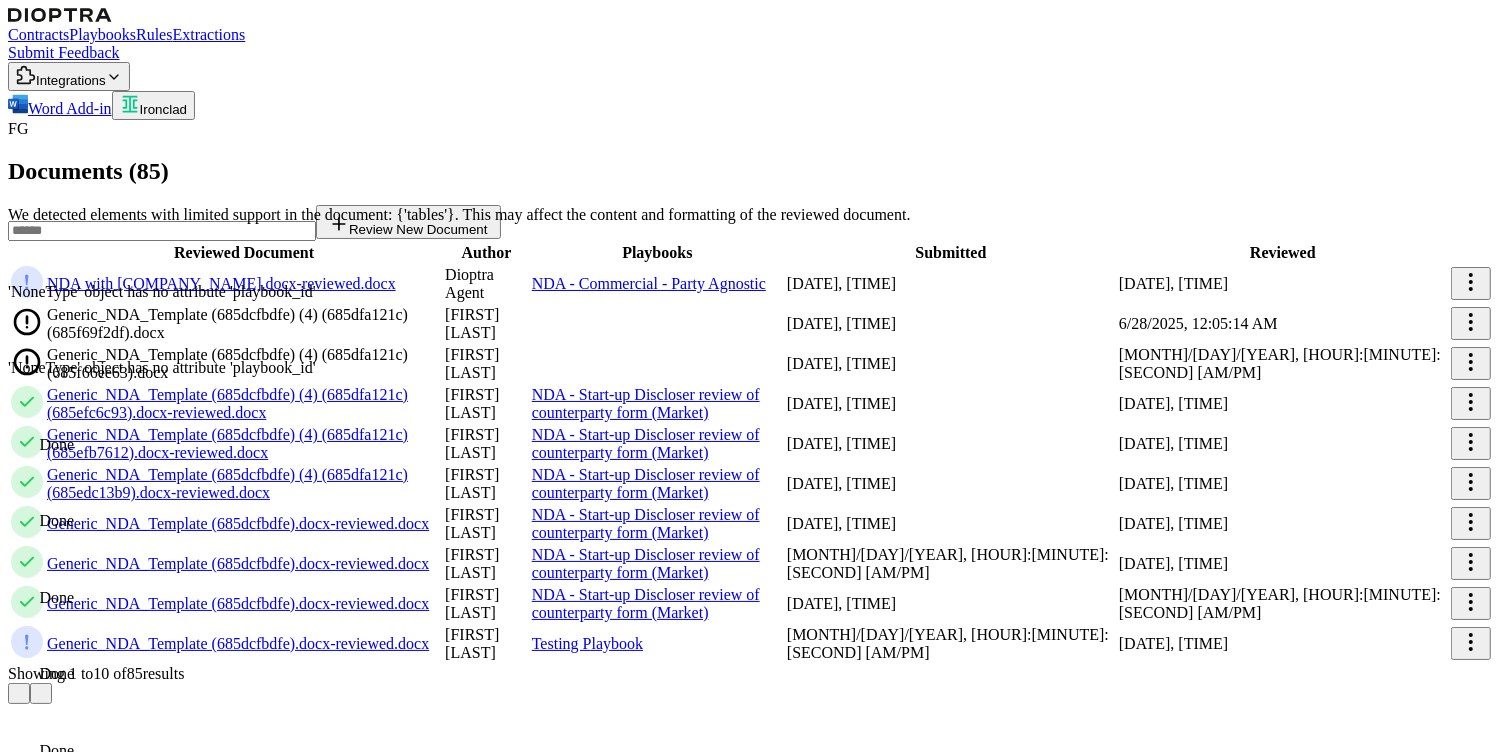 click on "Ironclad" at bounding box center [163, 109] 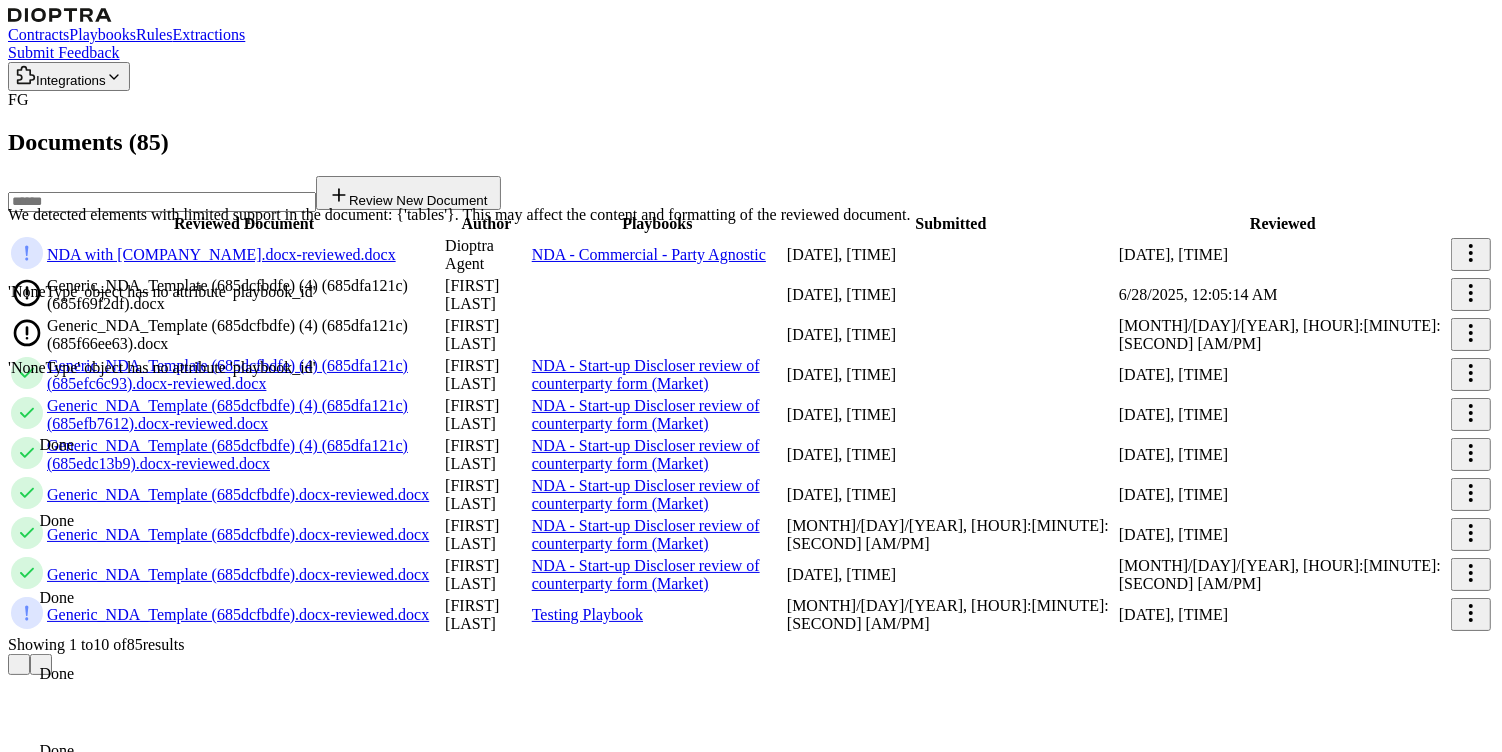 click on "Integrations" at bounding box center [71, 80] 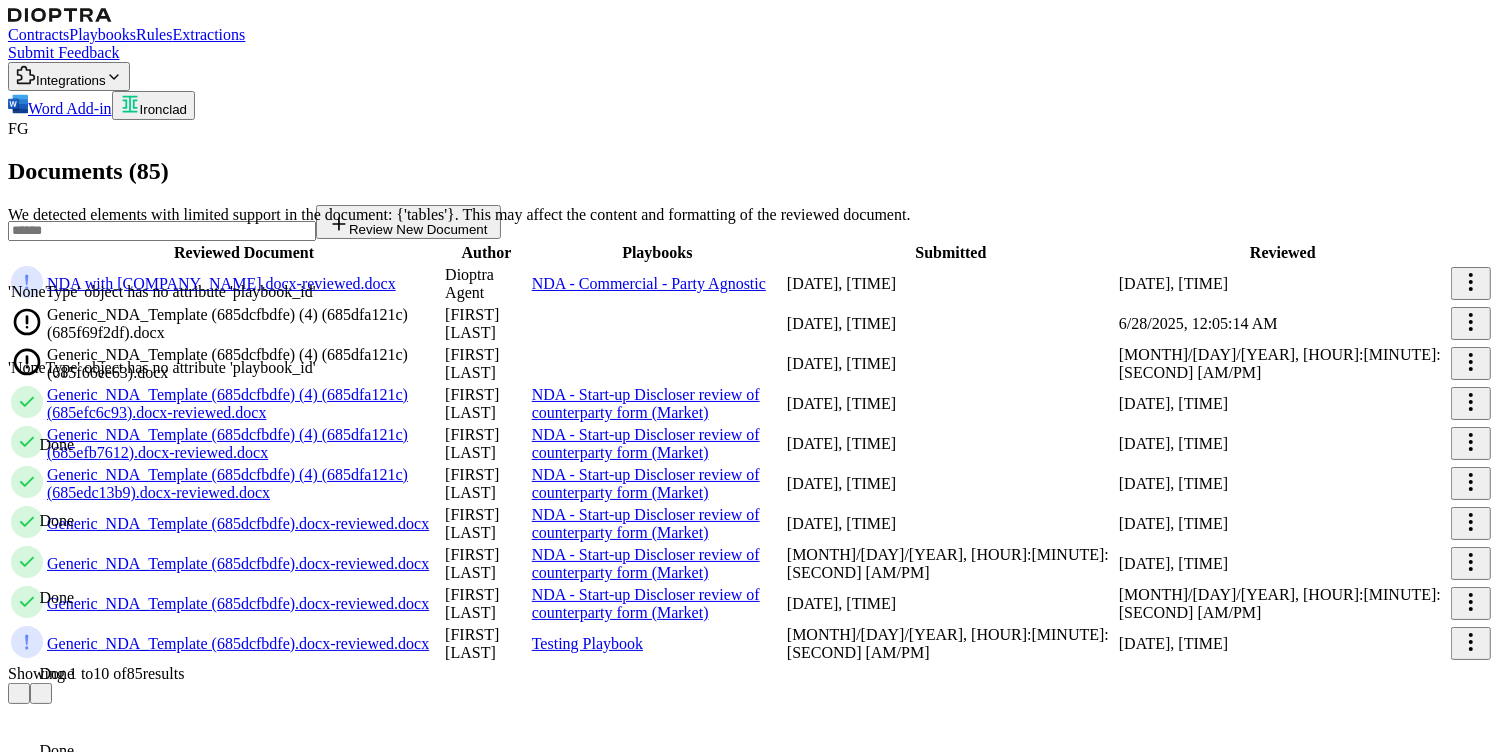 click on "Ironclad" at bounding box center (163, 109) 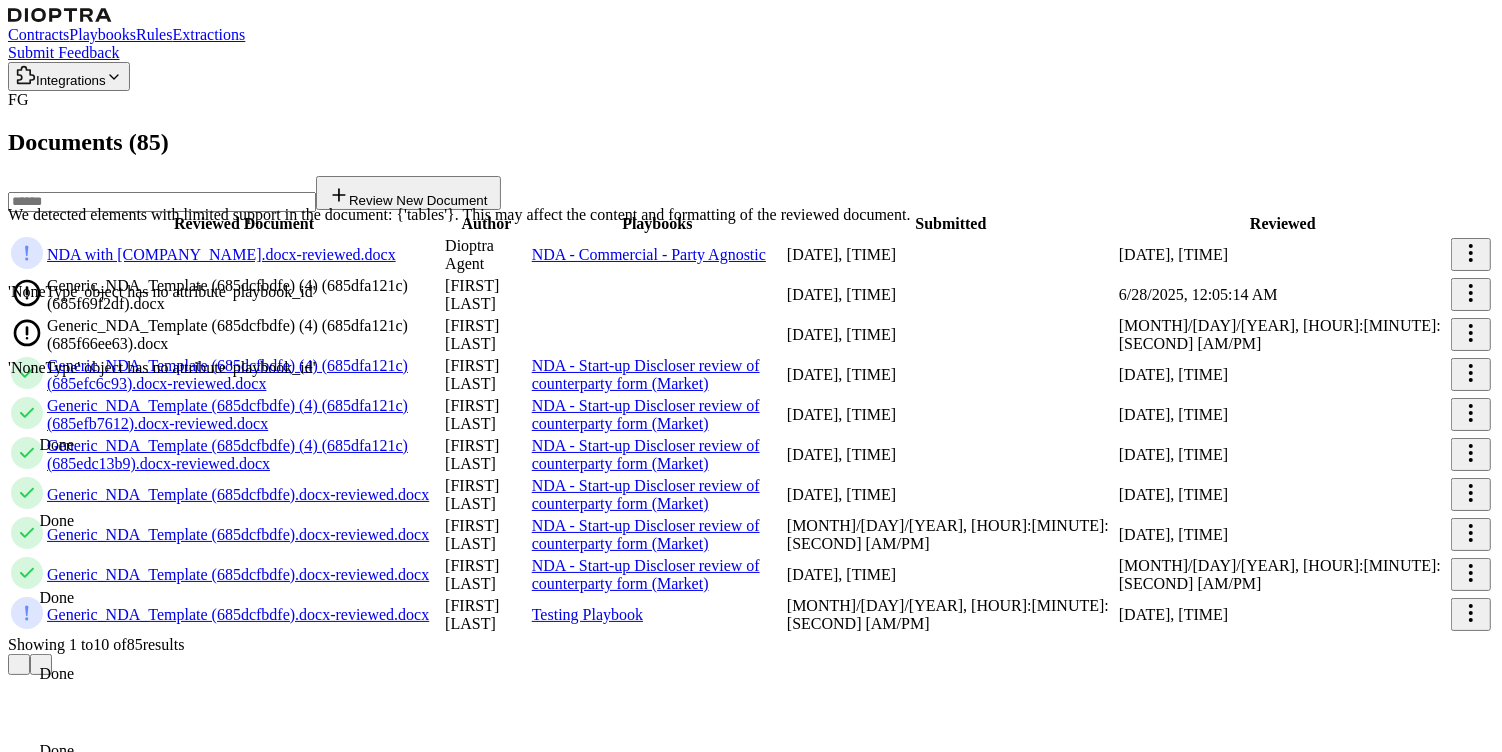 click on "Playbooks" at bounding box center (102, 34) 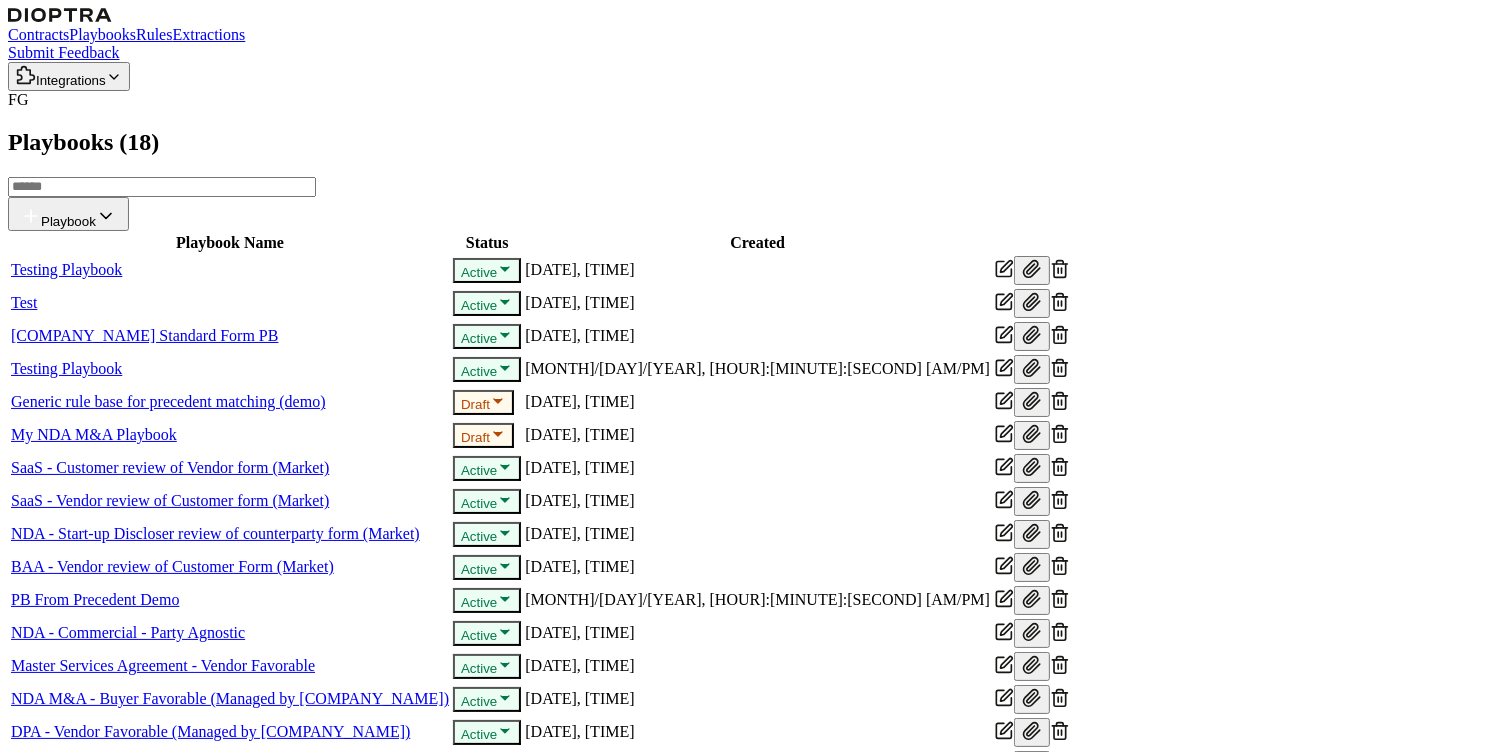 scroll, scrollTop: 461, scrollLeft: 0, axis: vertical 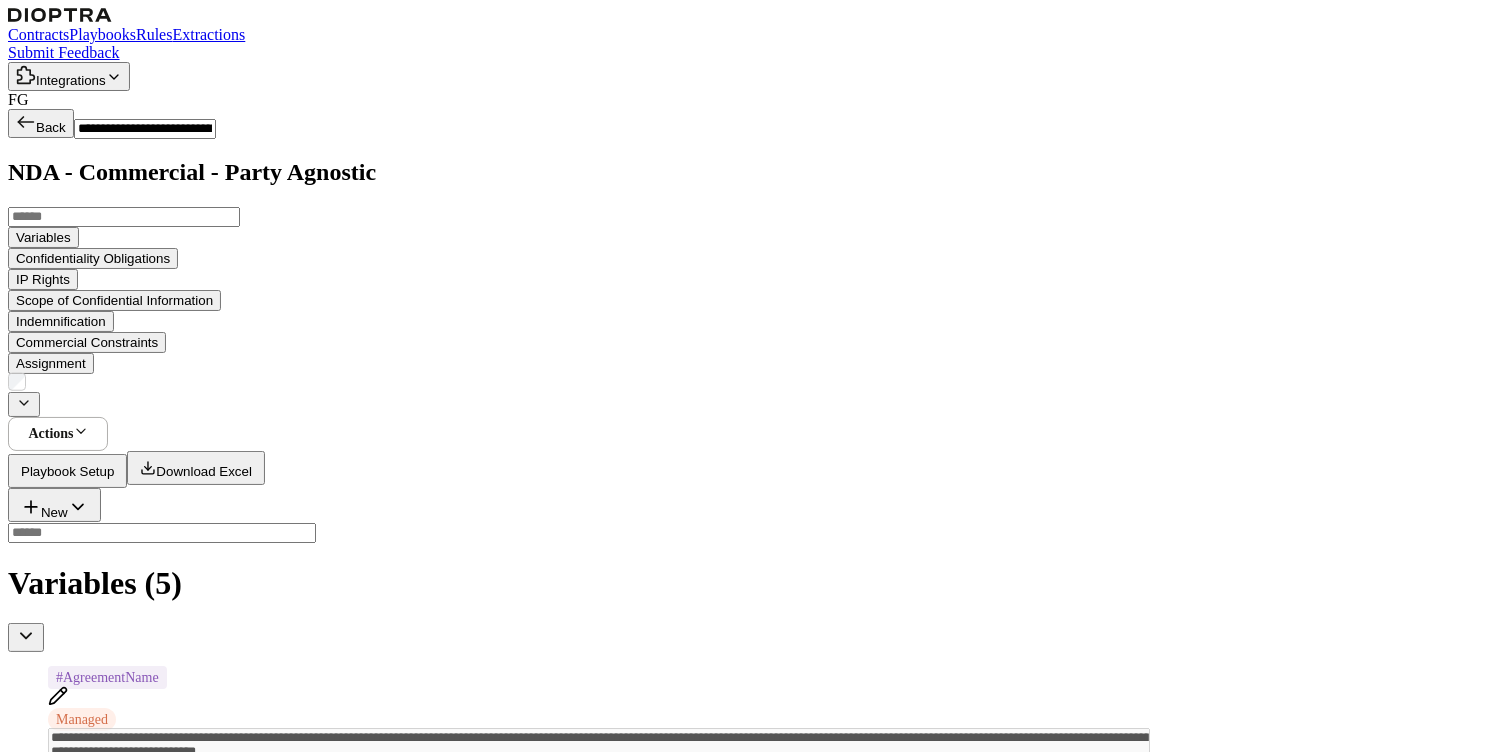 click at bounding box center [26, 636] 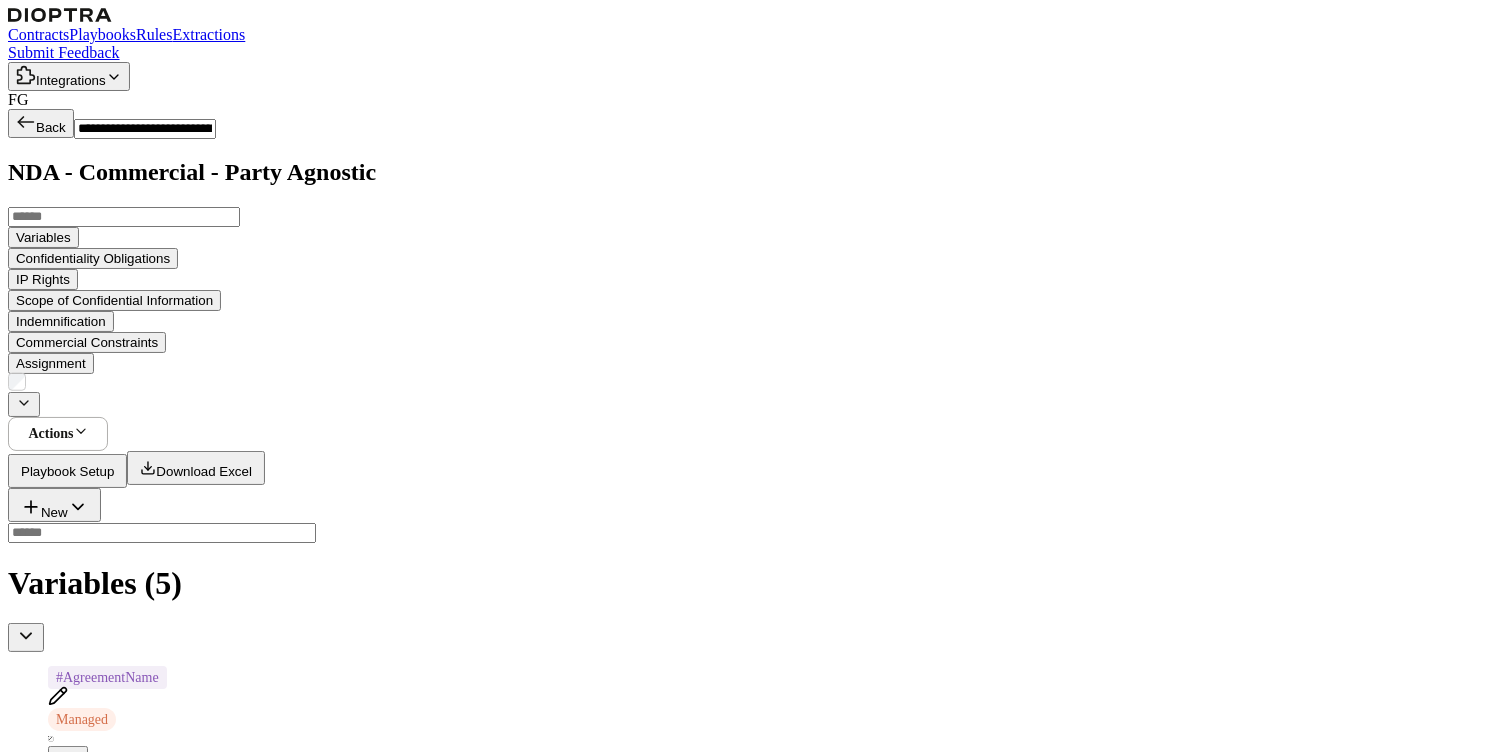 click on "Actions Playbook Setup Download Excel New" at bounding box center [751, 458] 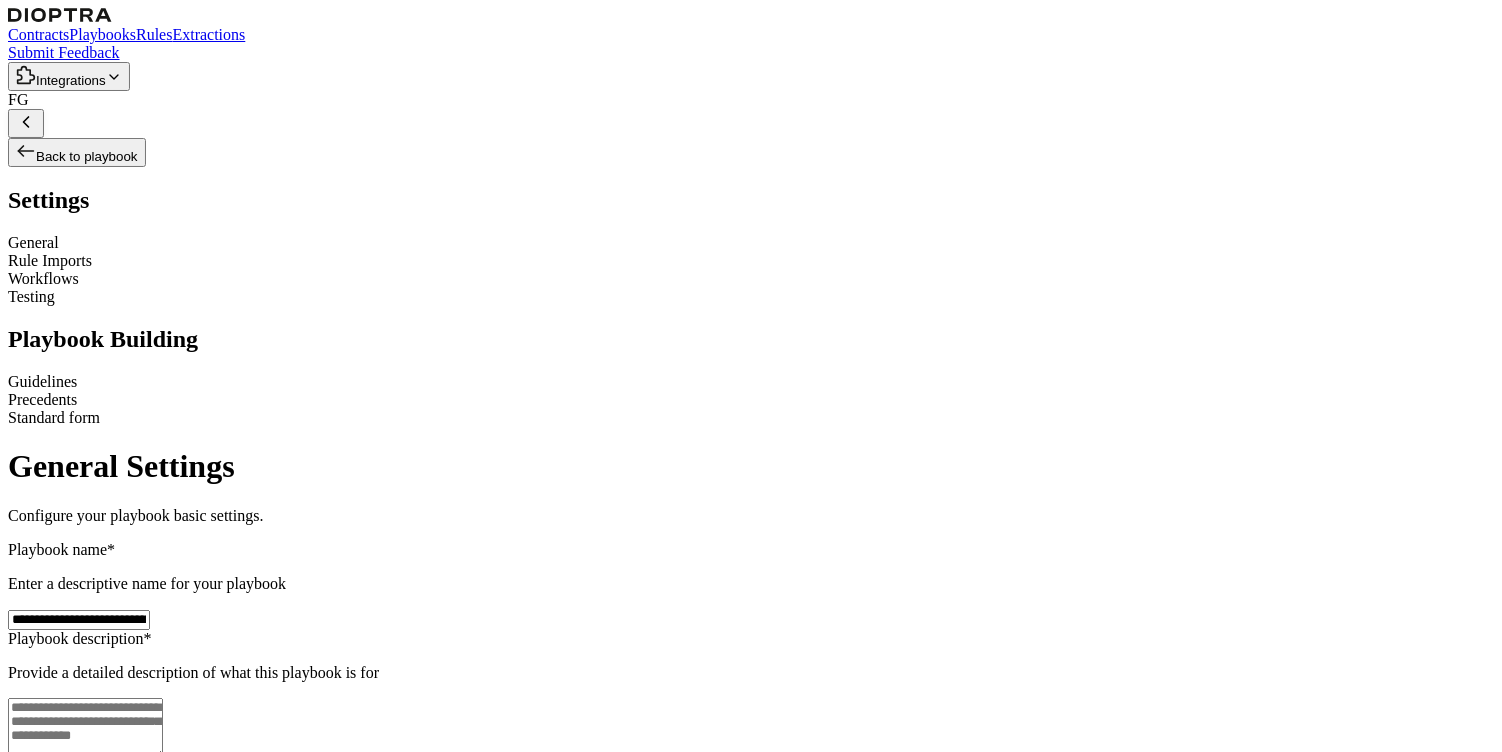 click on "Workflows" at bounding box center [751, 279] 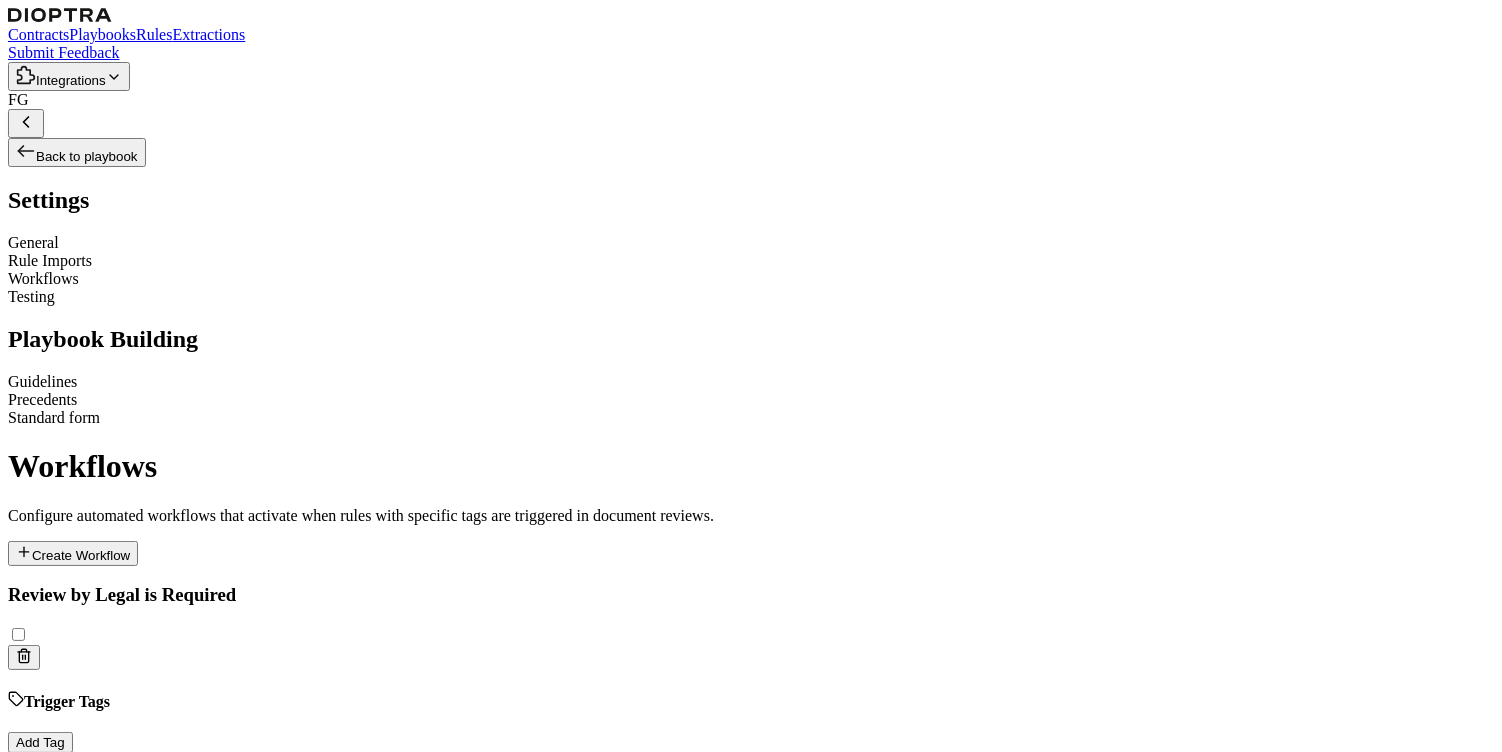 scroll, scrollTop: 335, scrollLeft: 0, axis: vertical 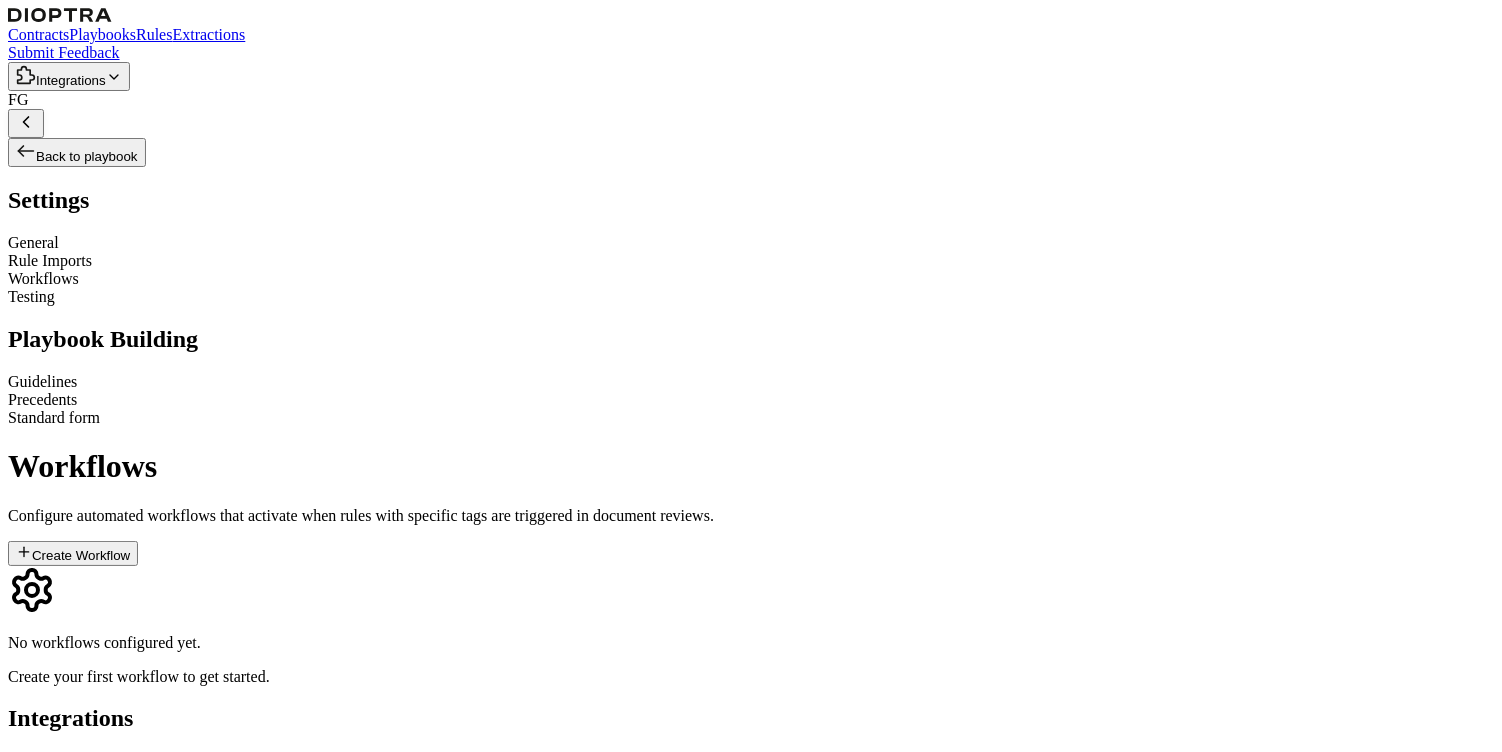 click on "Create Workflow" at bounding box center (73, 553) 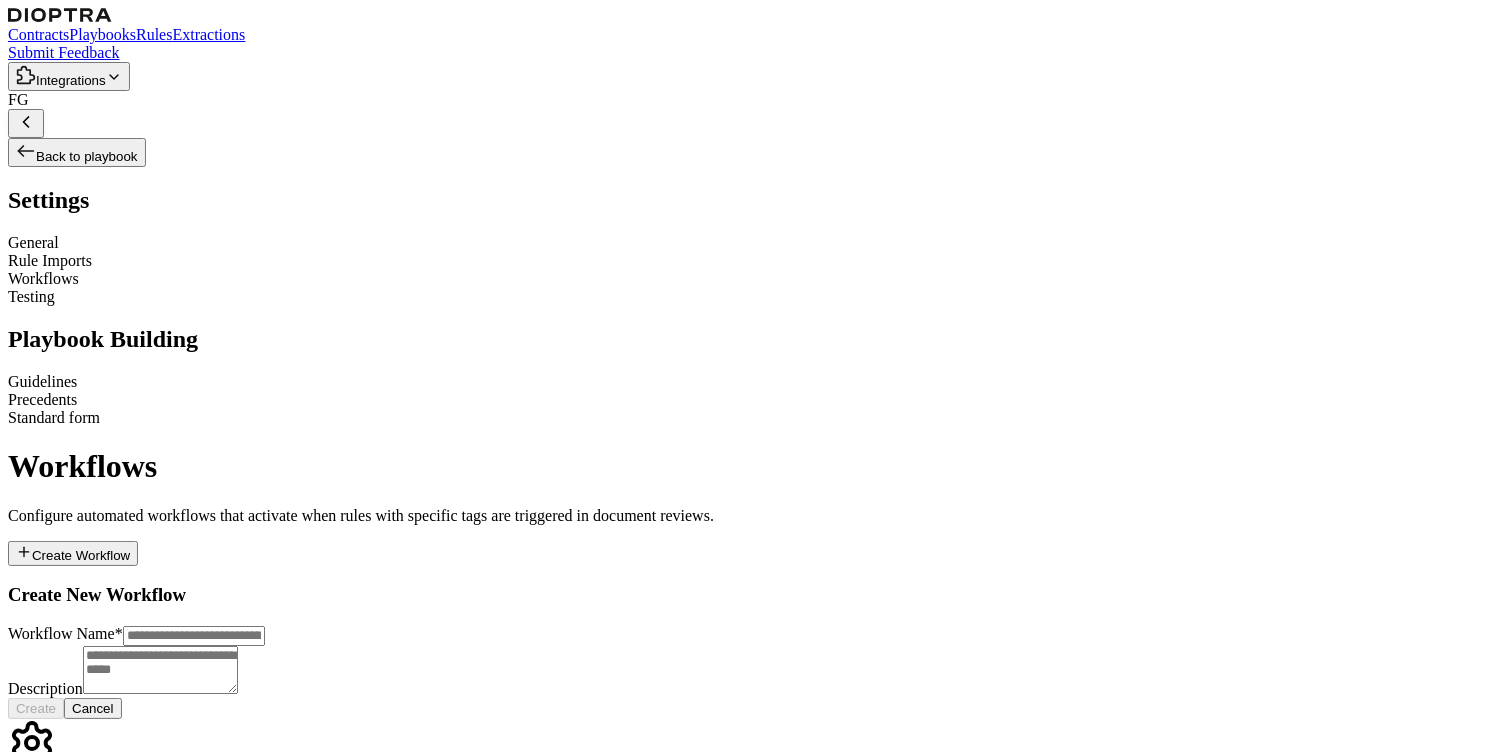 click at bounding box center [194, 636] 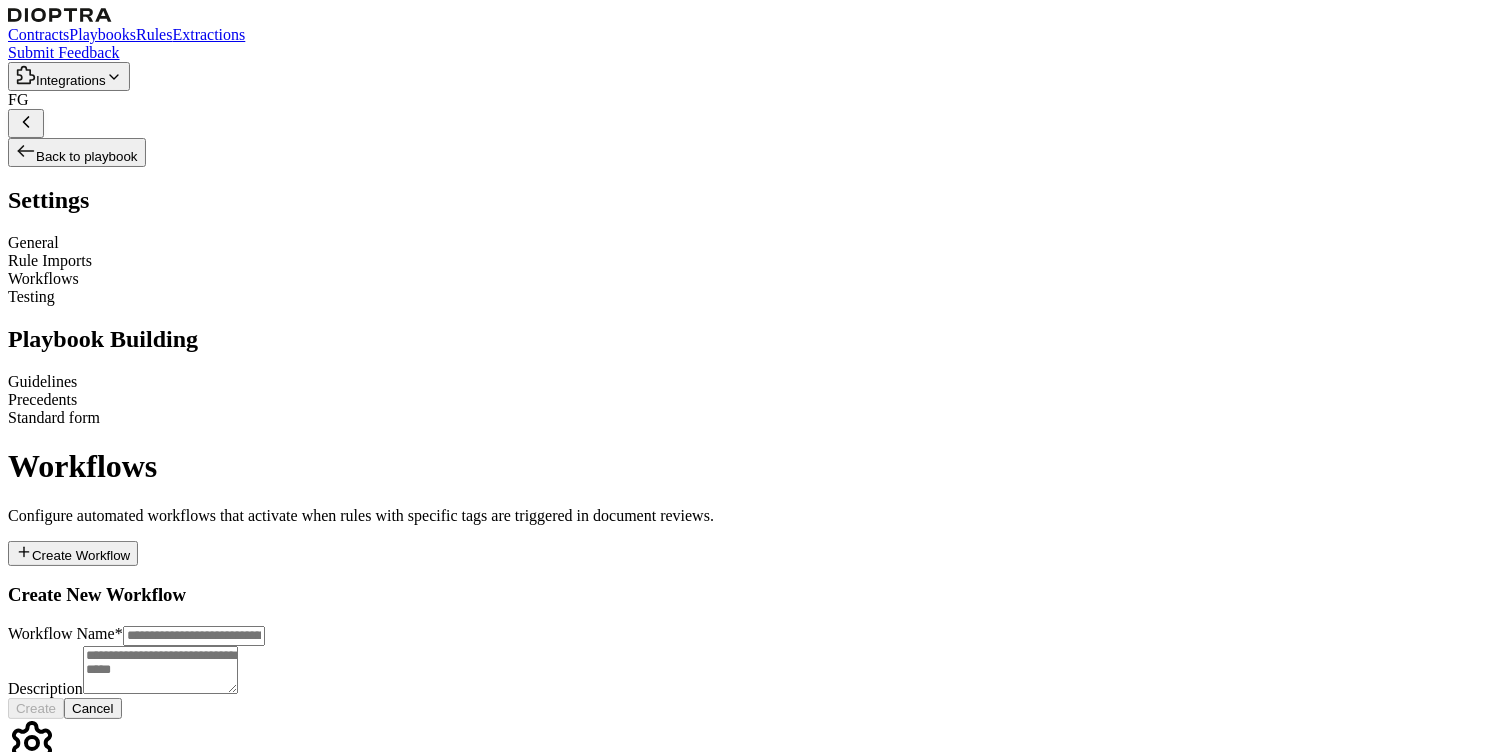 scroll, scrollTop: 0, scrollLeft: 0, axis: both 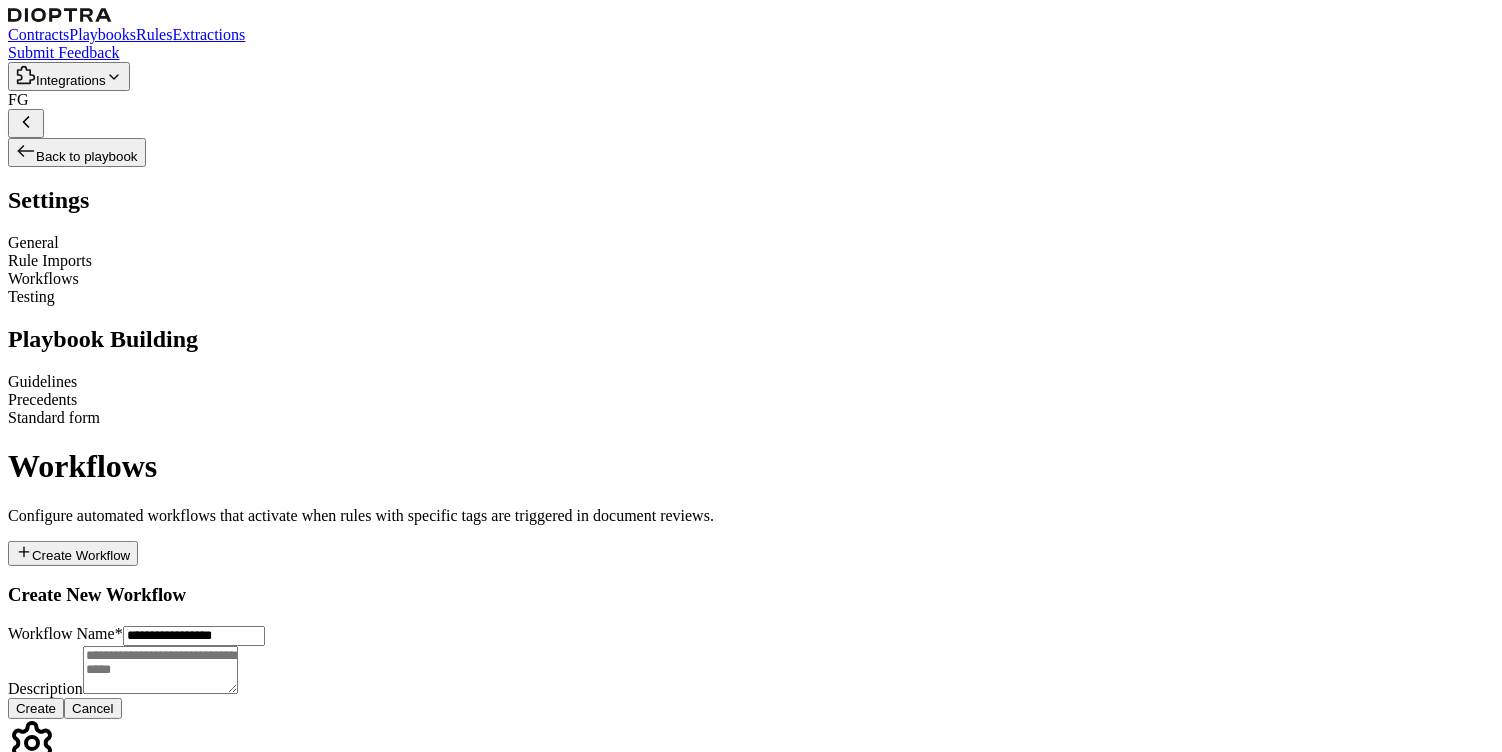 type on "**********" 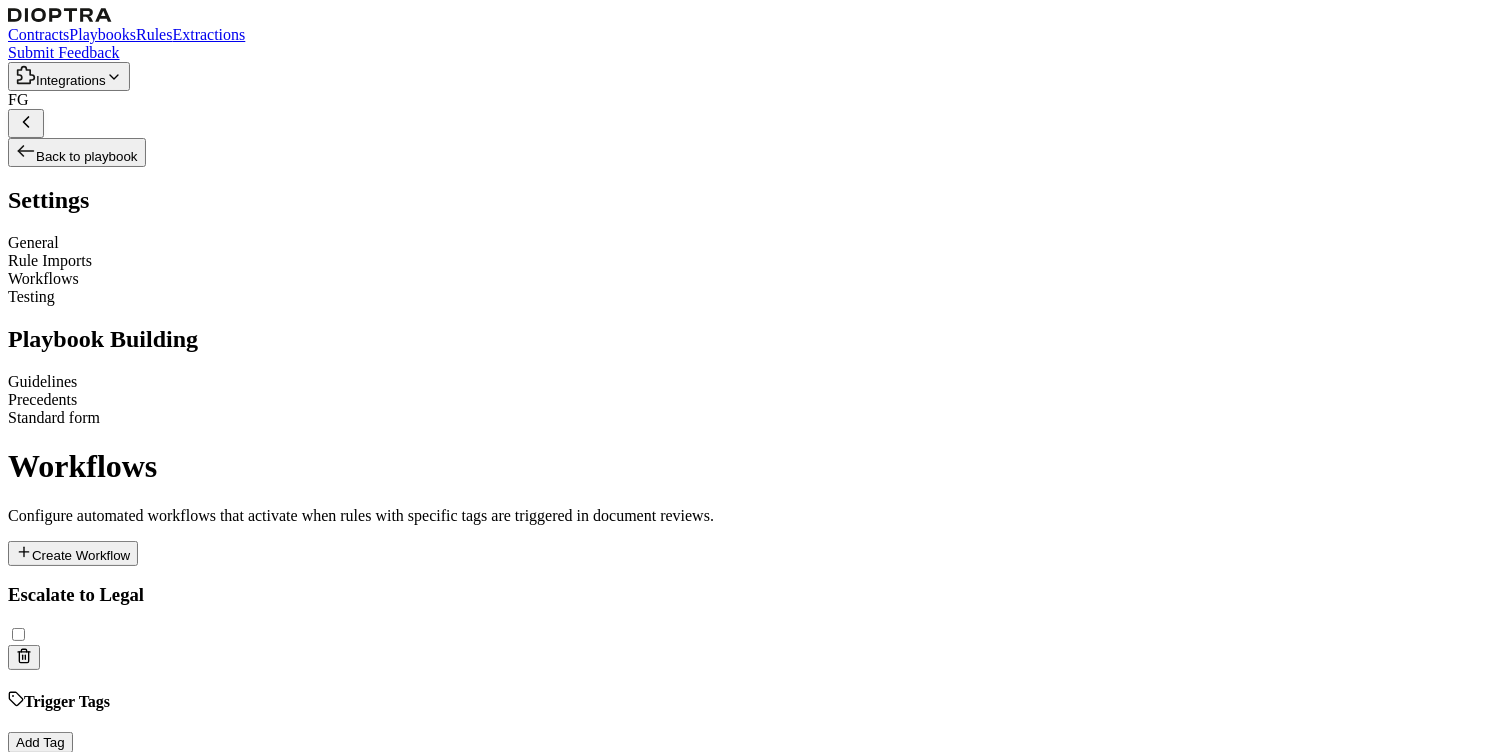click on "View" at bounding box center [40, 742] 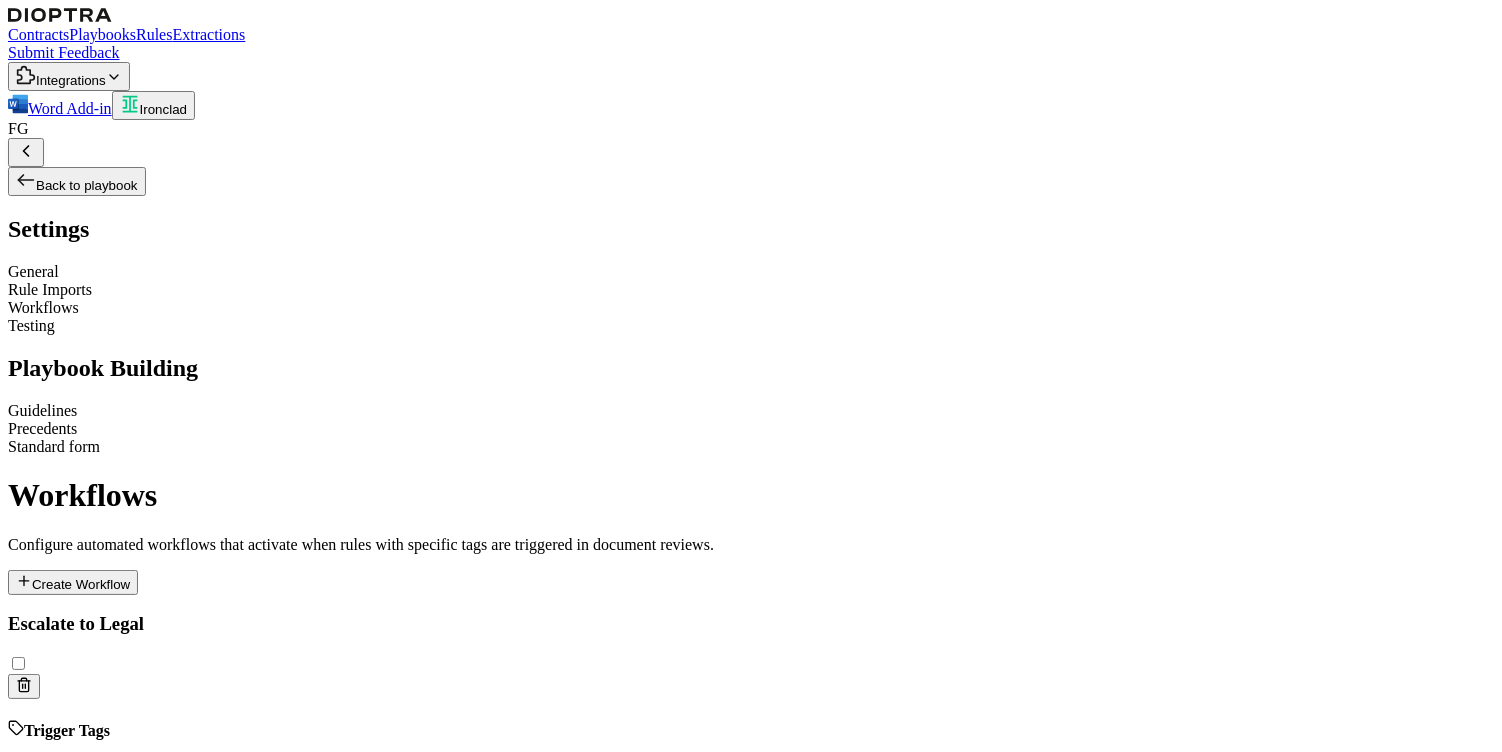 click on "Workflows Configure automated workflows that activate when rules with specific tags are triggered in document reviews. Create Workflow Escalate to Legal Trigger Tags Add Tag Email Notifications Configure Integrations Hide Ironclad Enabled Configure Configure Ironclad Trigger Settings Launcher People Involved Separate multiple people with commas Notes Save Cancel Integrations Connect external services to automatically process documents and trigger workflows. Ironclad Integration Connect to Ironclad for automated document processing Connected Review Triggers Create Review Trigger NDA Review Enabled Template:  Contract for Legal Review Conditions:  What type of contract is this? = NDA" at bounding box center [751, 2627] 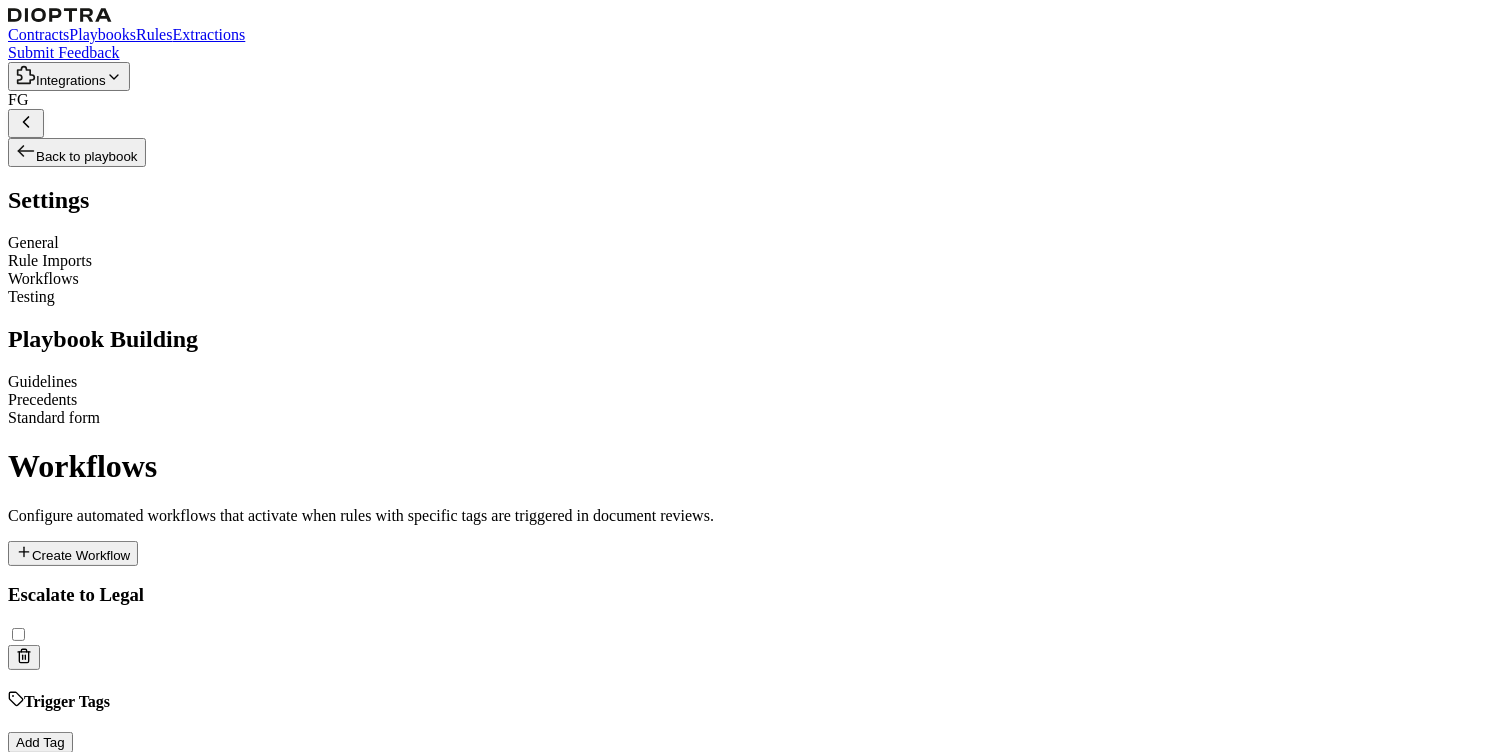 click on "Back to playbook" at bounding box center (87, 156) 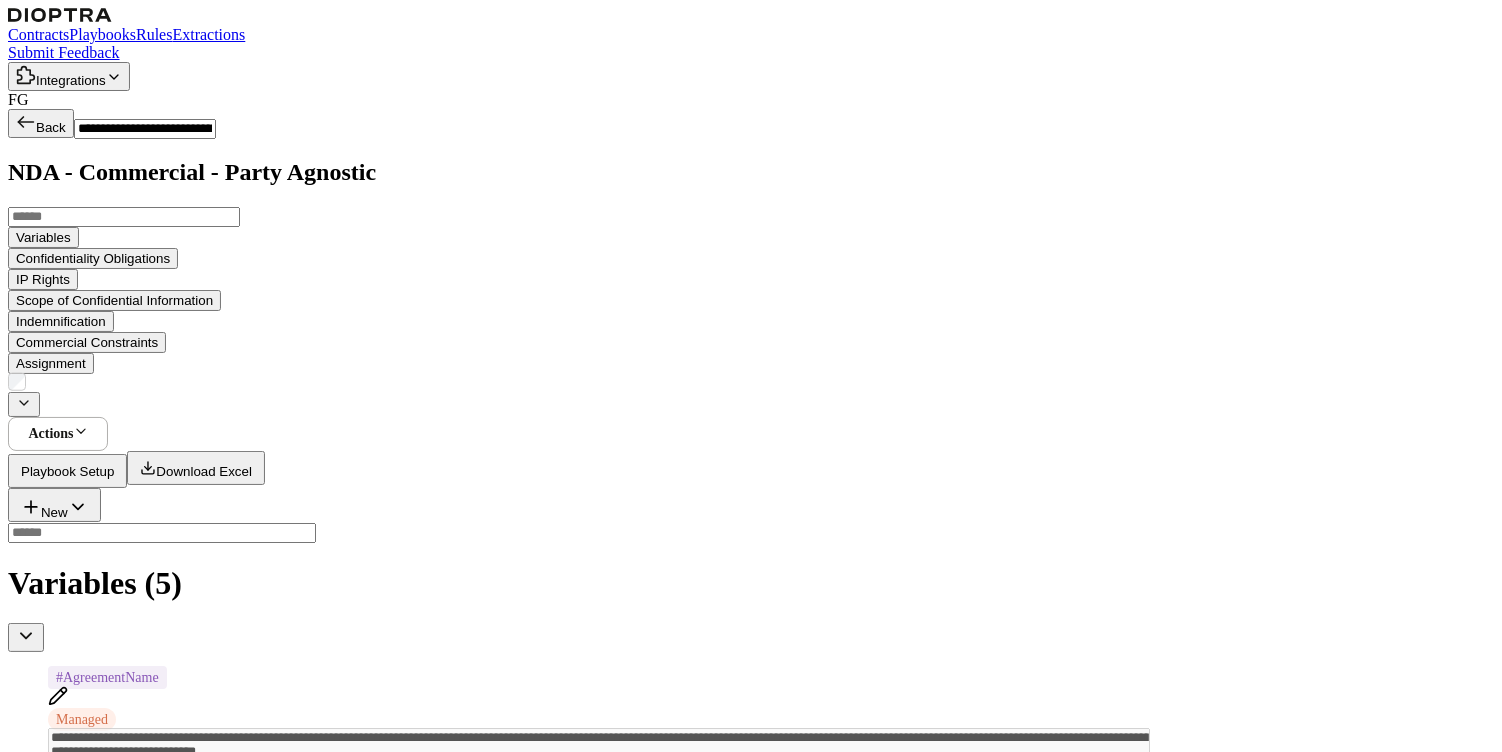 scroll, scrollTop: 665, scrollLeft: 0, axis: vertical 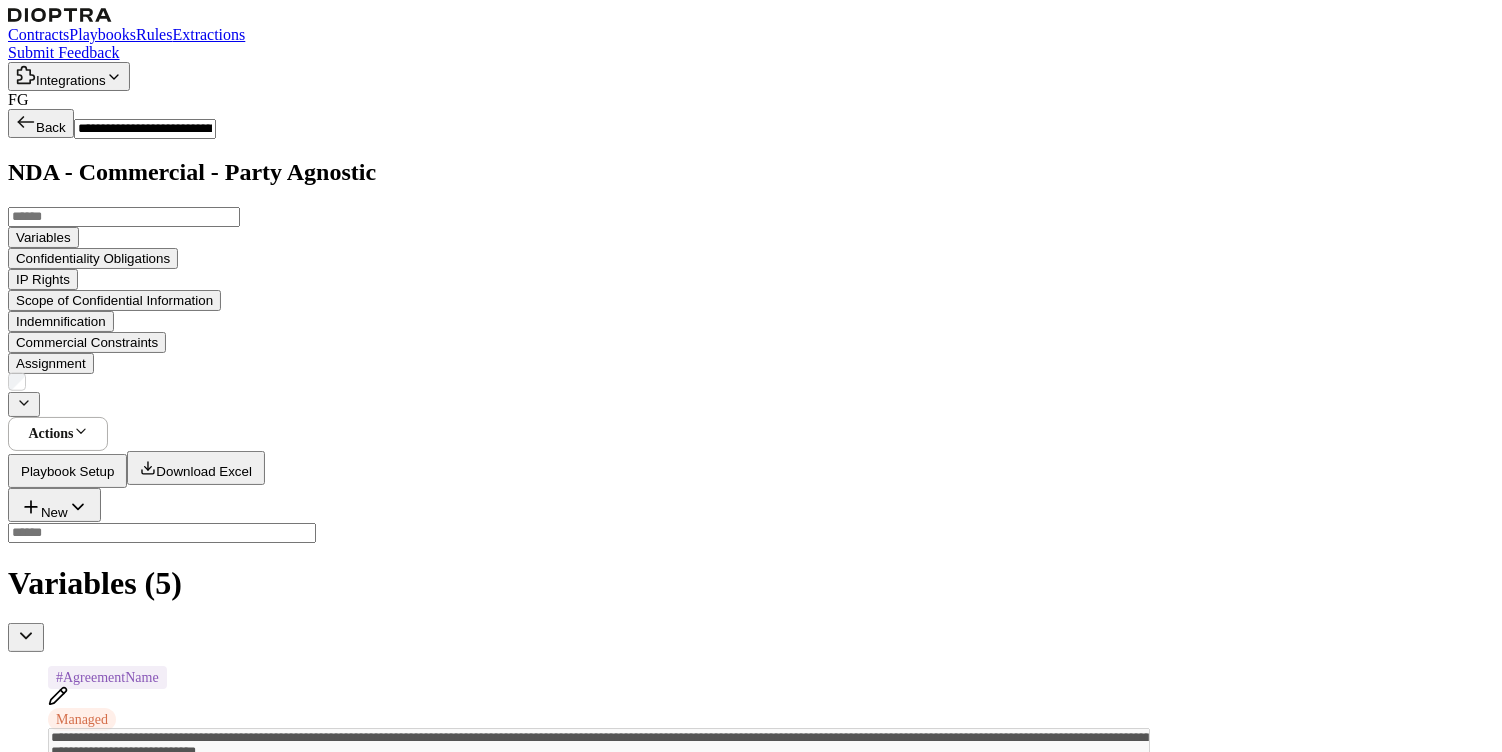 click on "Playbook Setup" at bounding box center (67, 471) 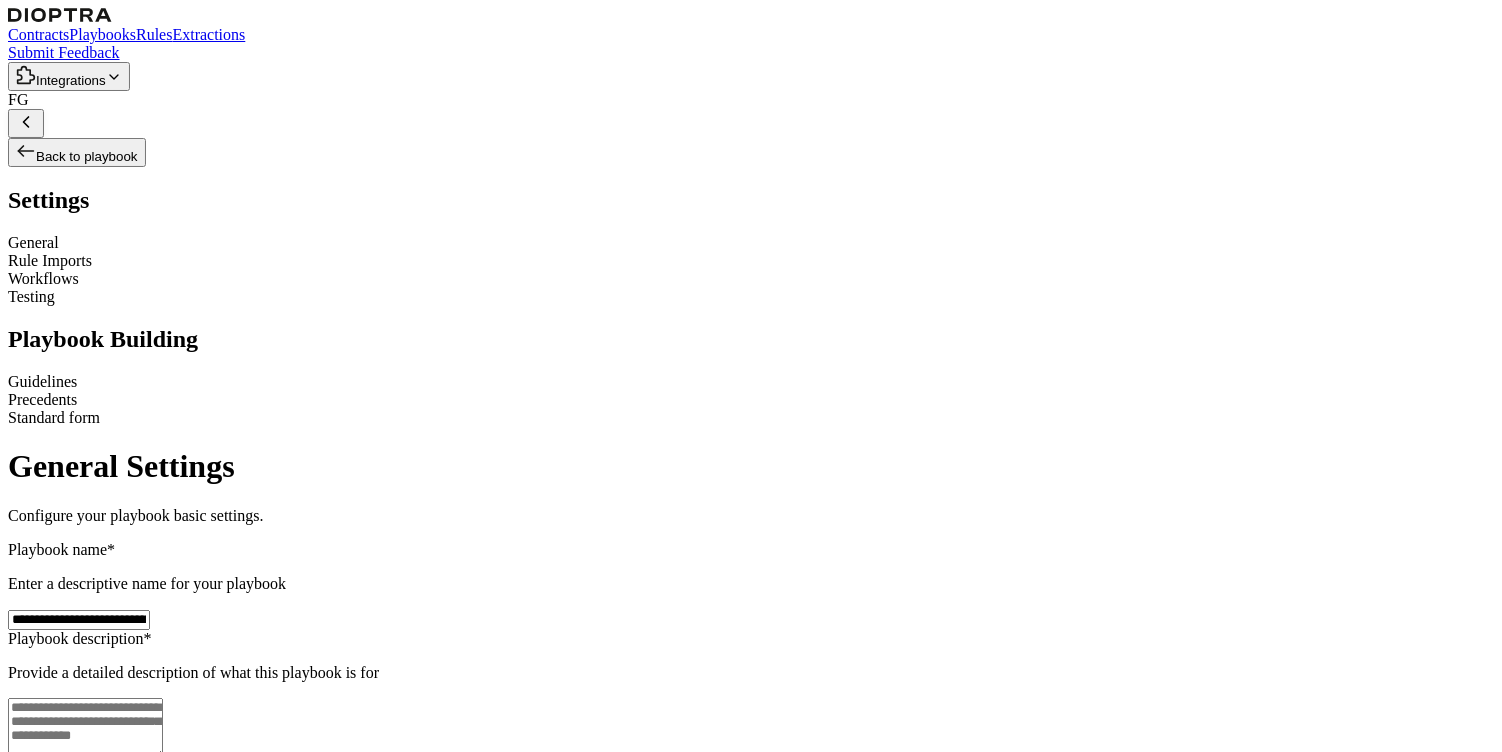 click on "Workflows" at bounding box center [50, 260] 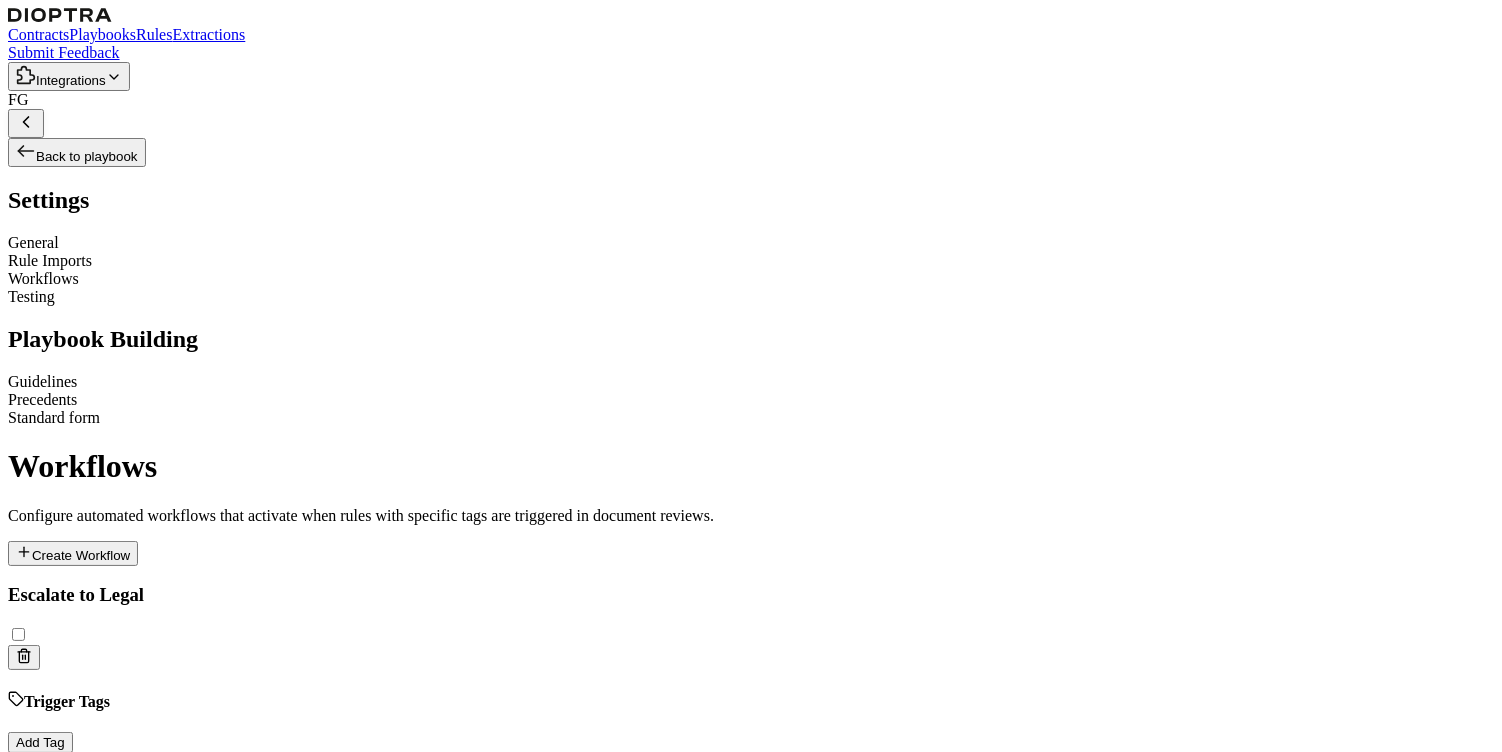 scroll, scrollTop: 0, scrollLeft: 0, axis: both 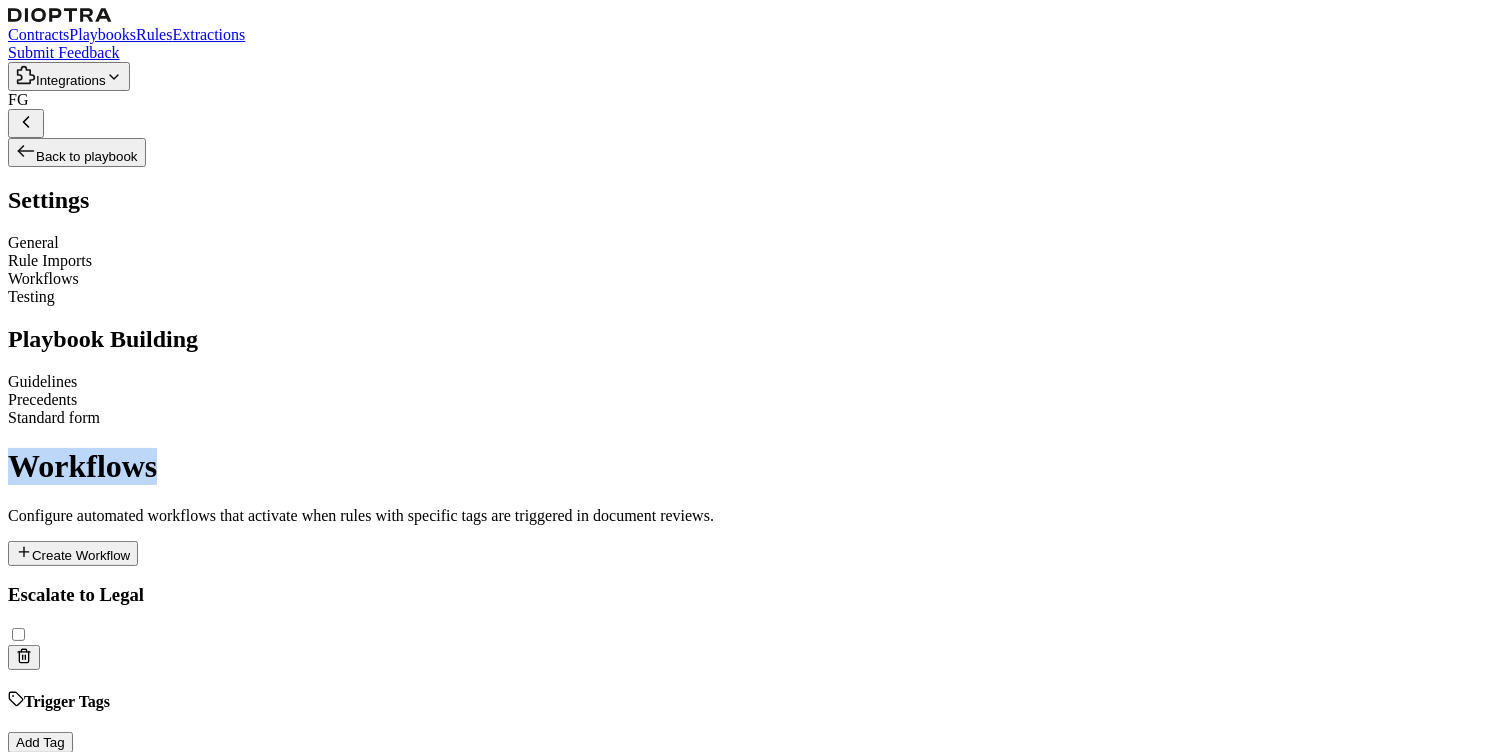 drag, startPoint x: 608, startPoint y: 114, endPoint x: 471, endPoint y: 114, distance: 137 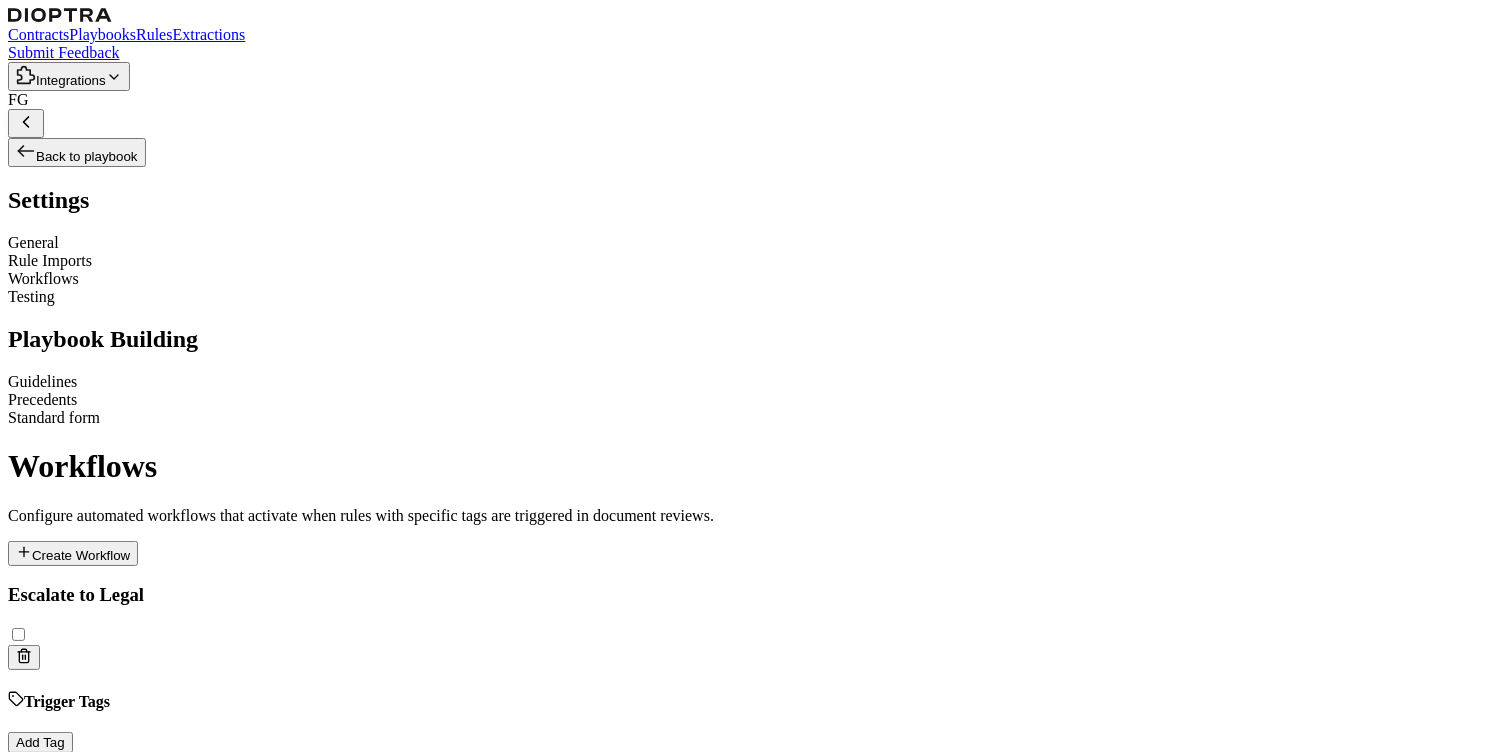 click on "Integrations" at bounding box center (751, 2563) 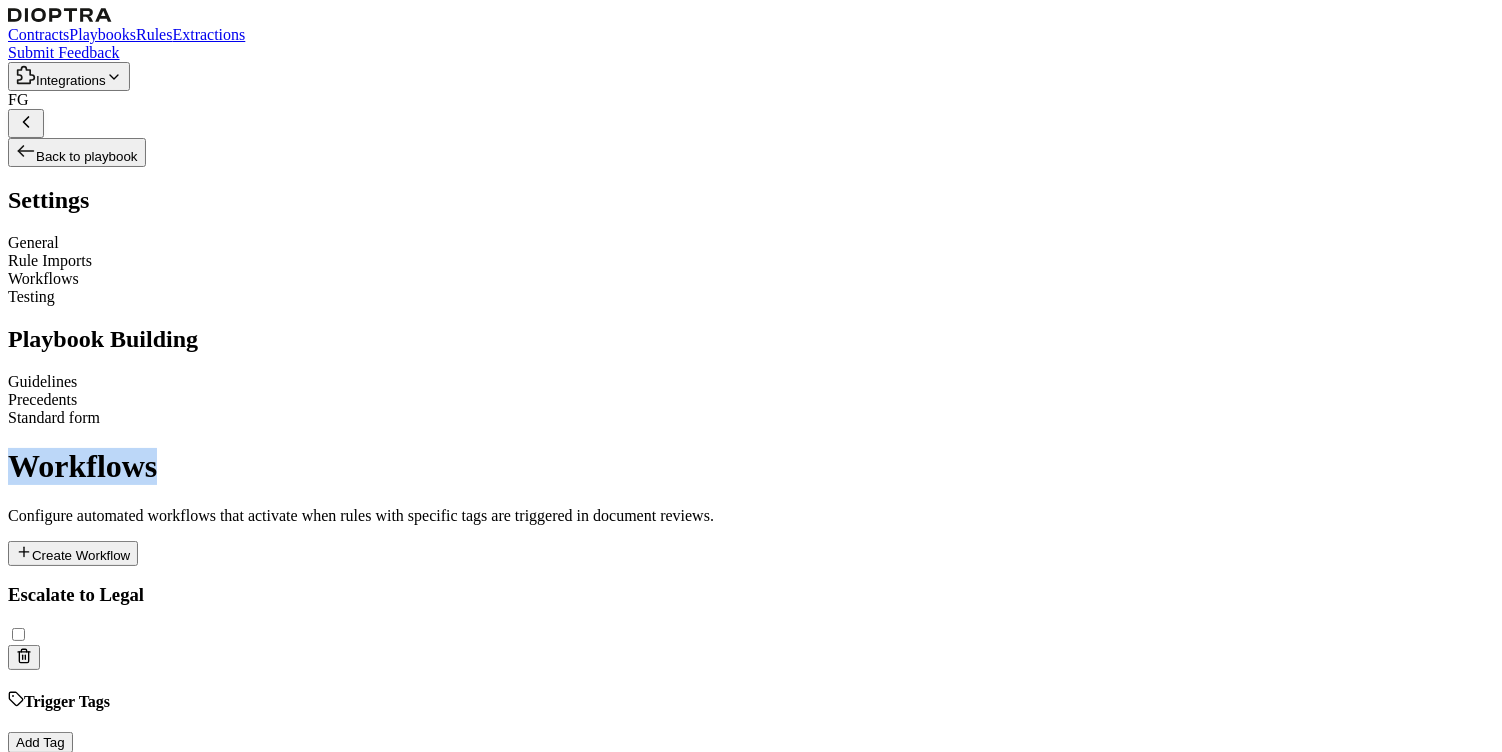 drag, startPoint x: 479, startPoint y: 108, endPoint x: 656, endPoint y: 107, distance: 177.00282 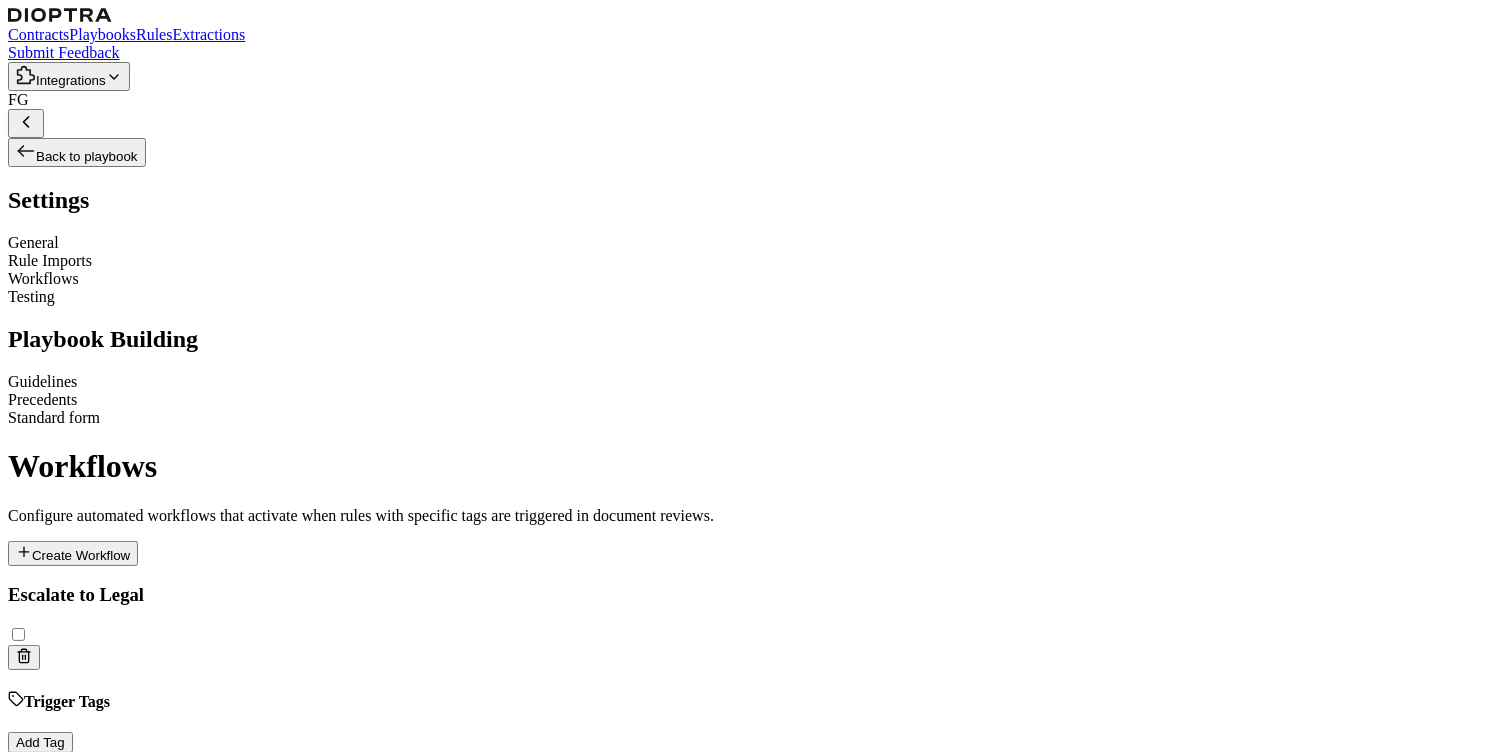 click on "Workflows Configure automated workflows that activate when rules with specific tags are triggered in document reviews. Create Workflow Escalate to Legal Trigger Tags Add Tag Email Notifications Configure Integrations Hide Ironclad Enabled Configure Integrations Connect external services to automatically process documents and trigger workflows. Ironclad Integration Connect to Ironclad for automated document processing Connected Review Triggers Create Review Trigger NDA Review Enabled Template: Contract for Legal Review Conditions: What type of contract is this? = NDA" at bounding box center (751, 2485) 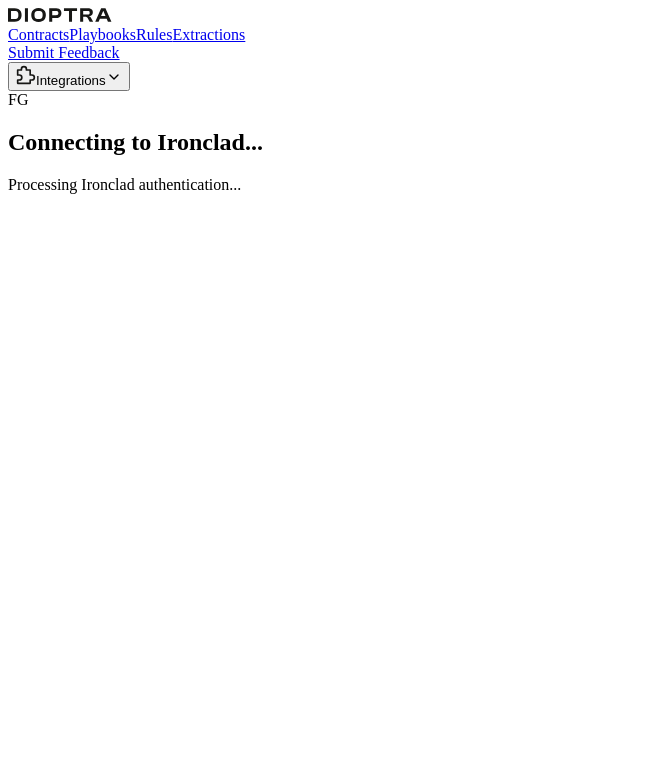 scroll, scrollTop: 0, scrollLeft: 0, axis: both 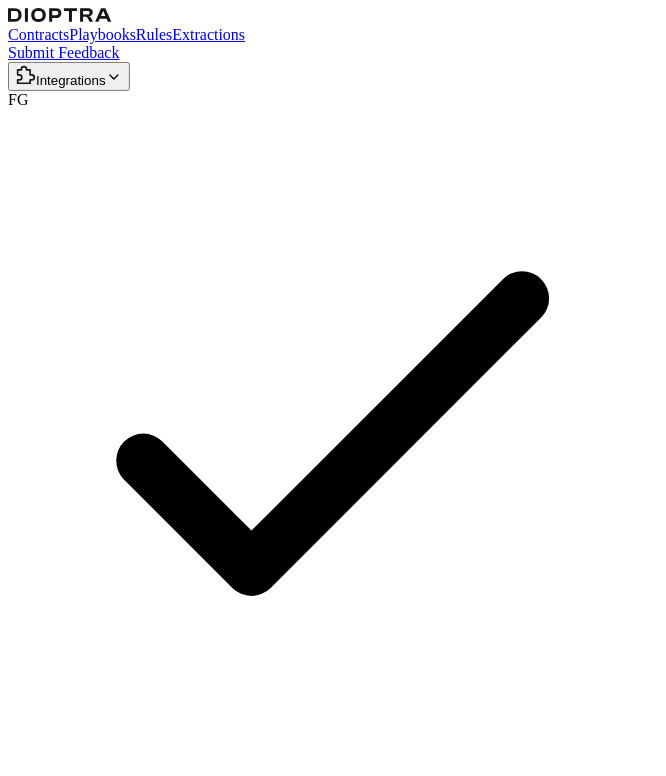 click on "Close Window" at bounding box center [58, 874] 